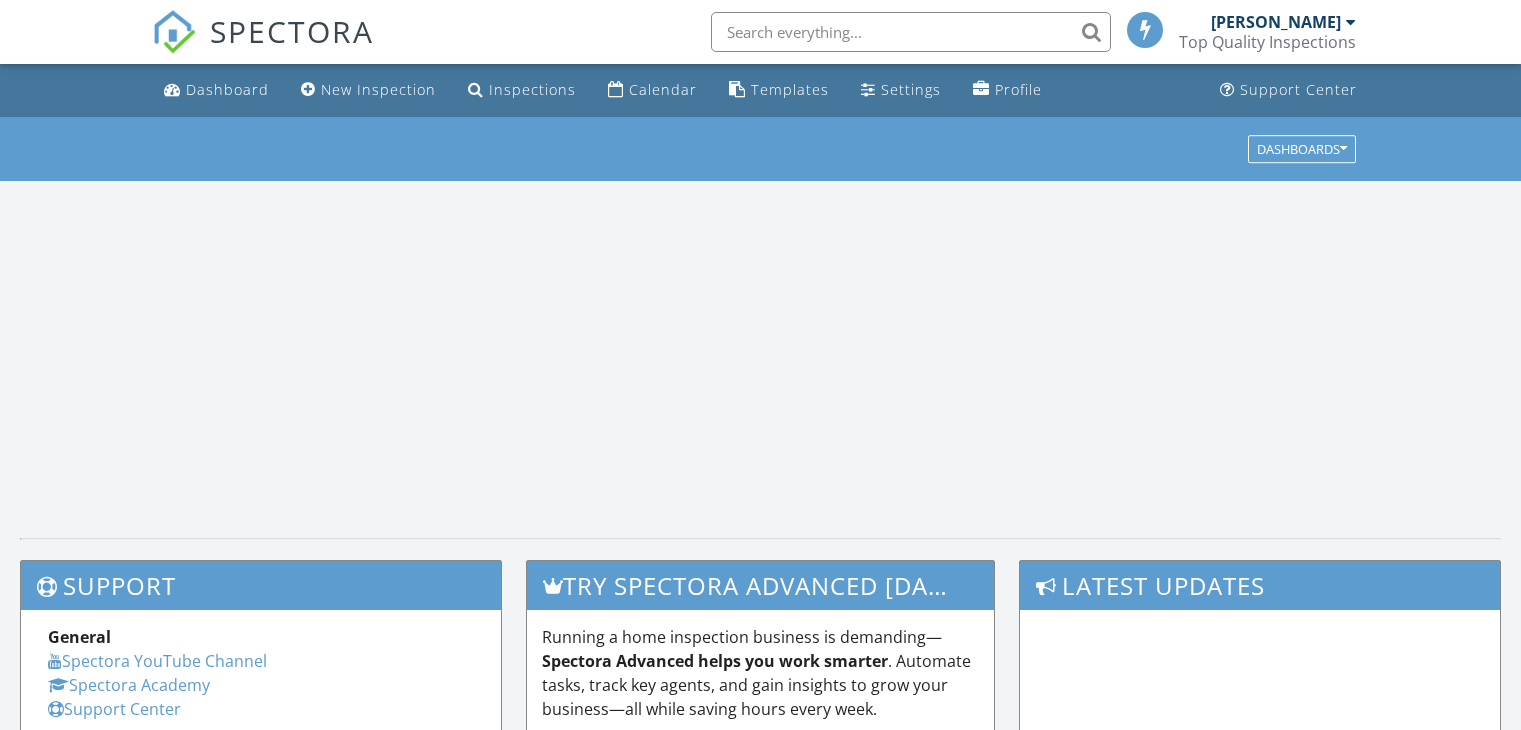scroll, scrollTop: 0, scrollLeft: 0, axis: both 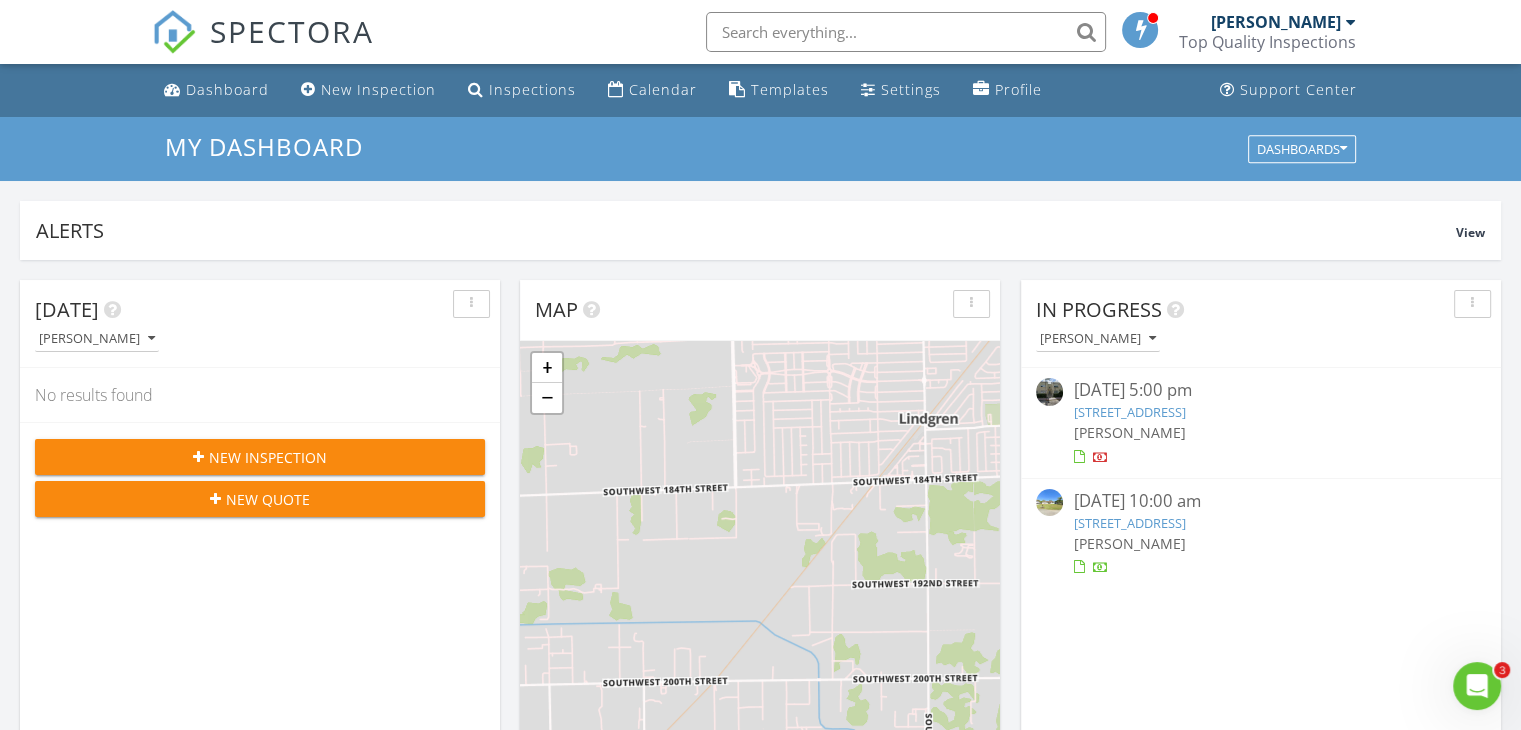 click on "[STREET_ADDRESS]" at bounding box center [1129, 412] 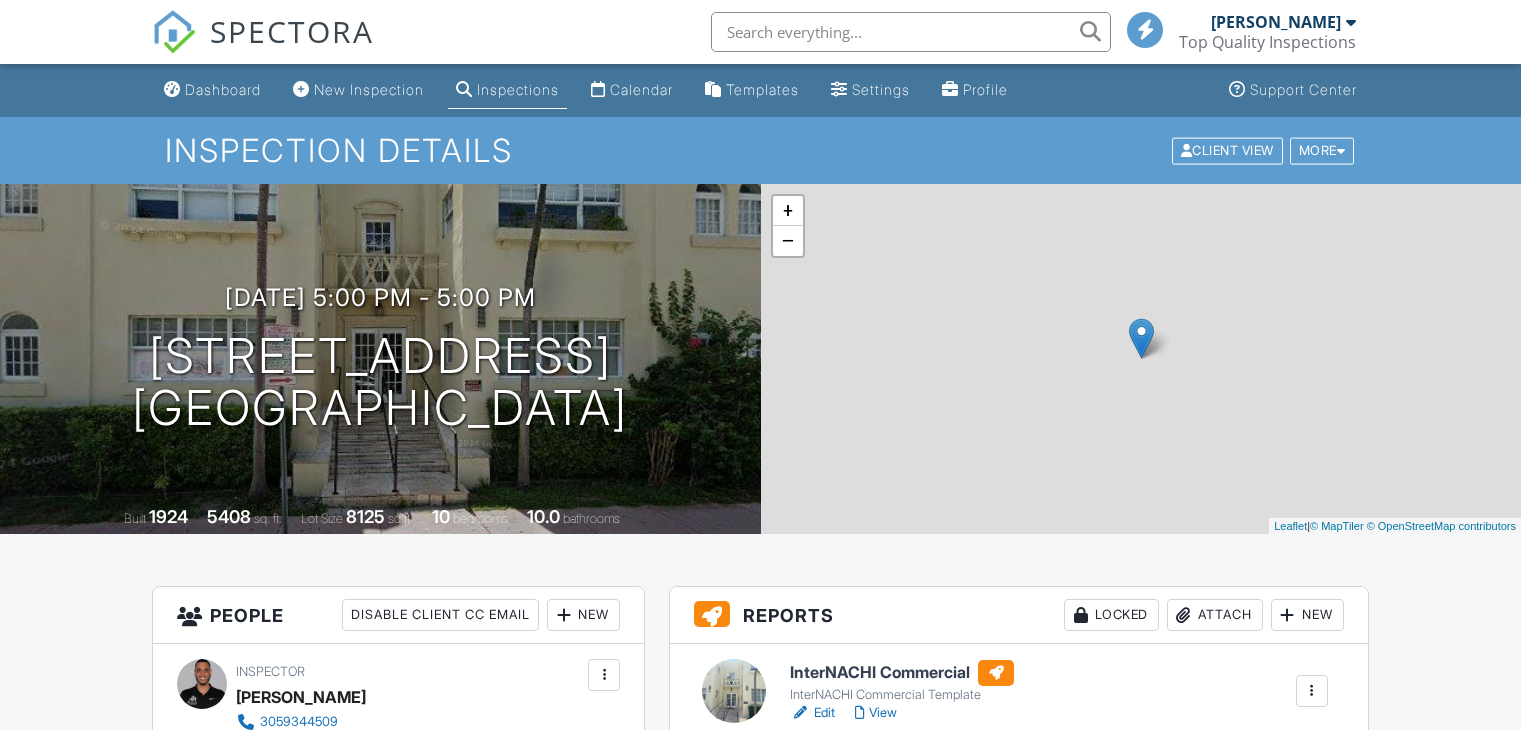 scroll, scrollTop: 0, scrollLeft: 0, axis: both 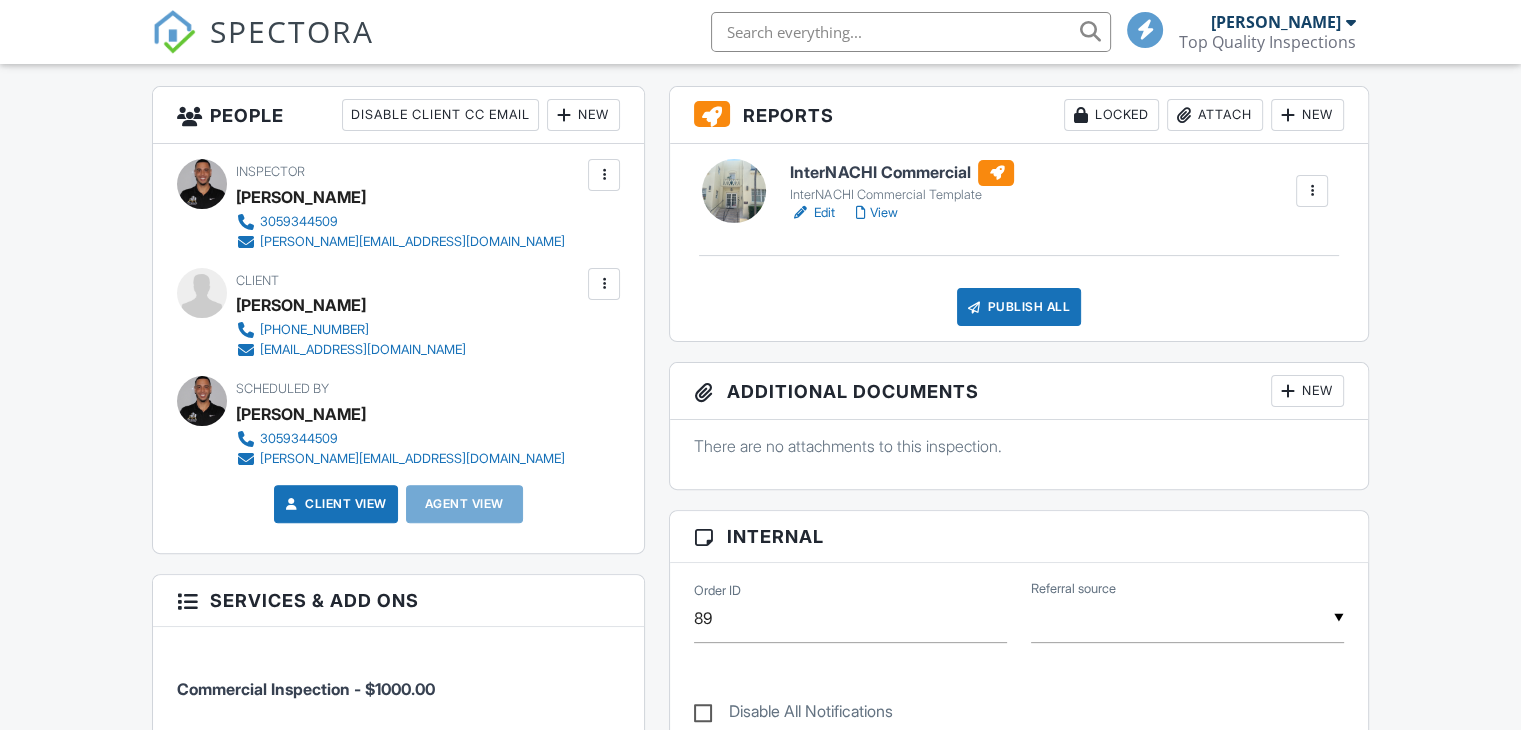 click at bounding box center [1184, 115] 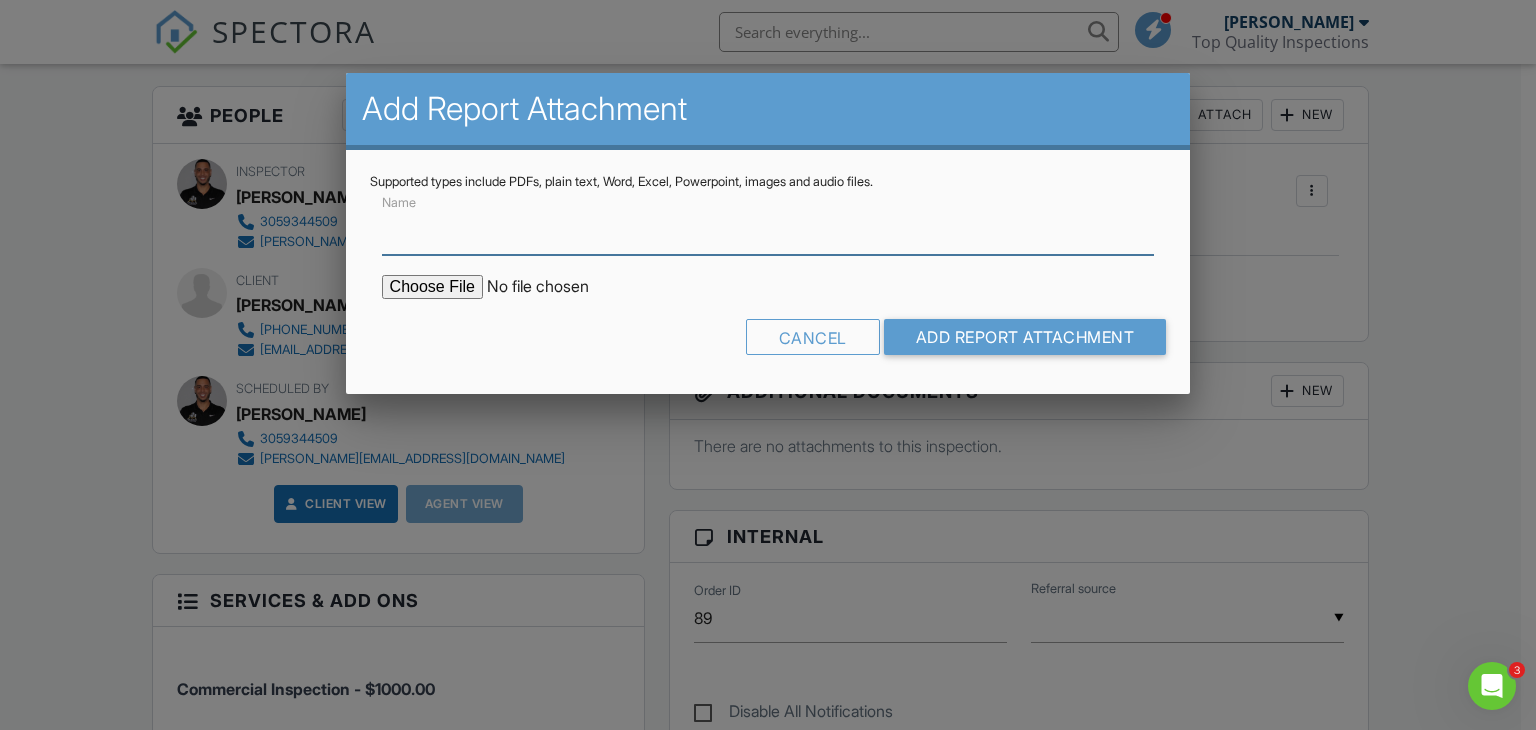 scroll, scrollTop: 0, scrollLeft: 0, axis: both 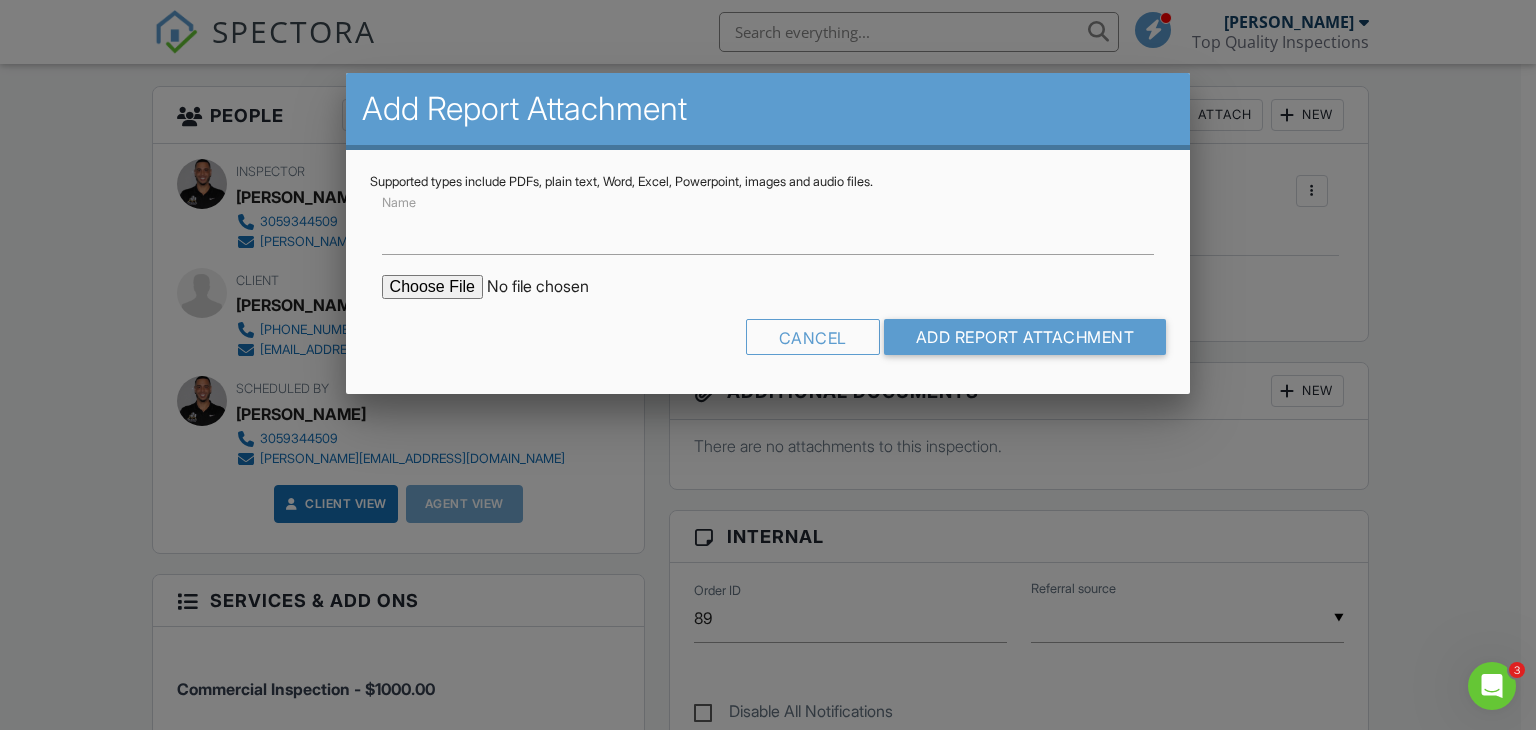 click at bounding box center [552, 287] 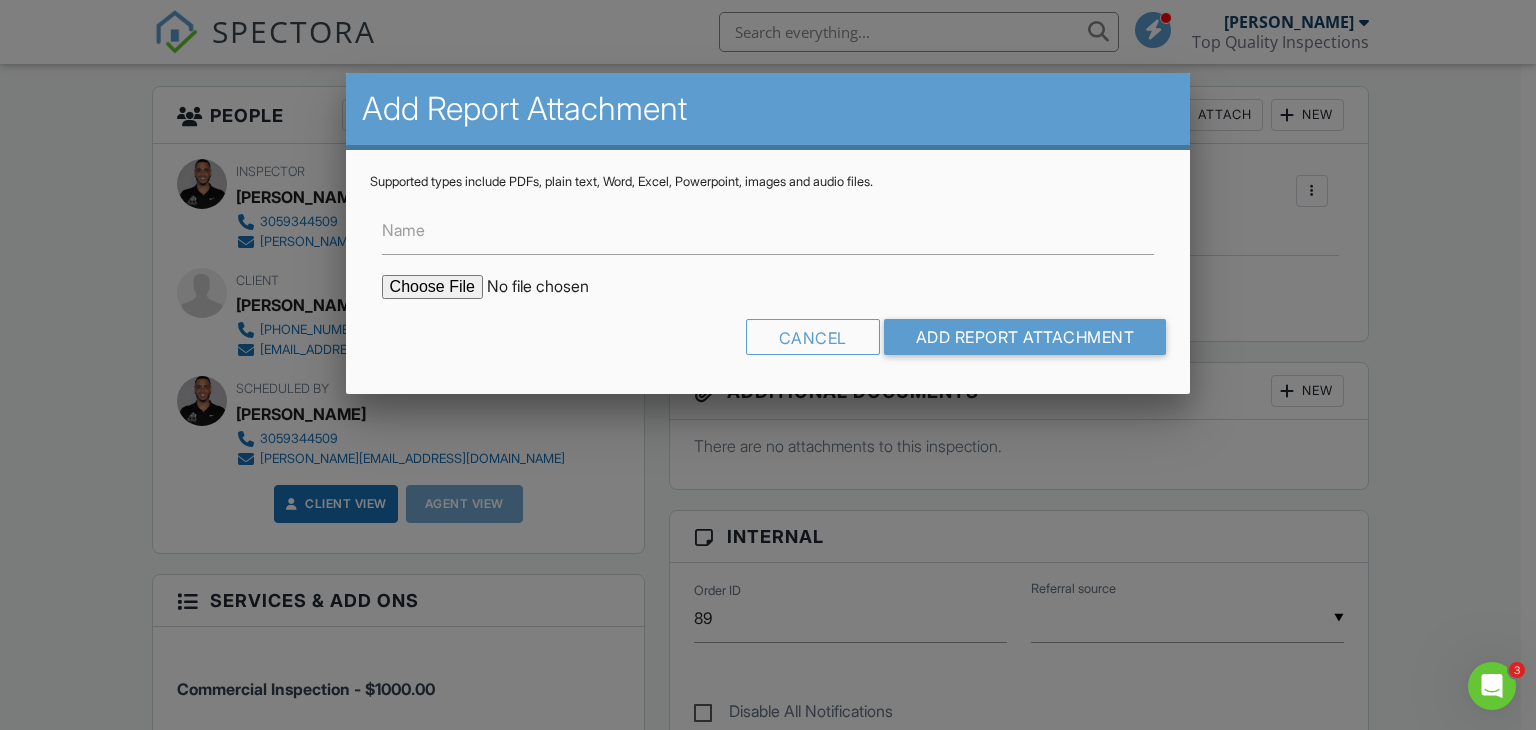 type on "C:\fakepath\BuildFax Report.pdf" 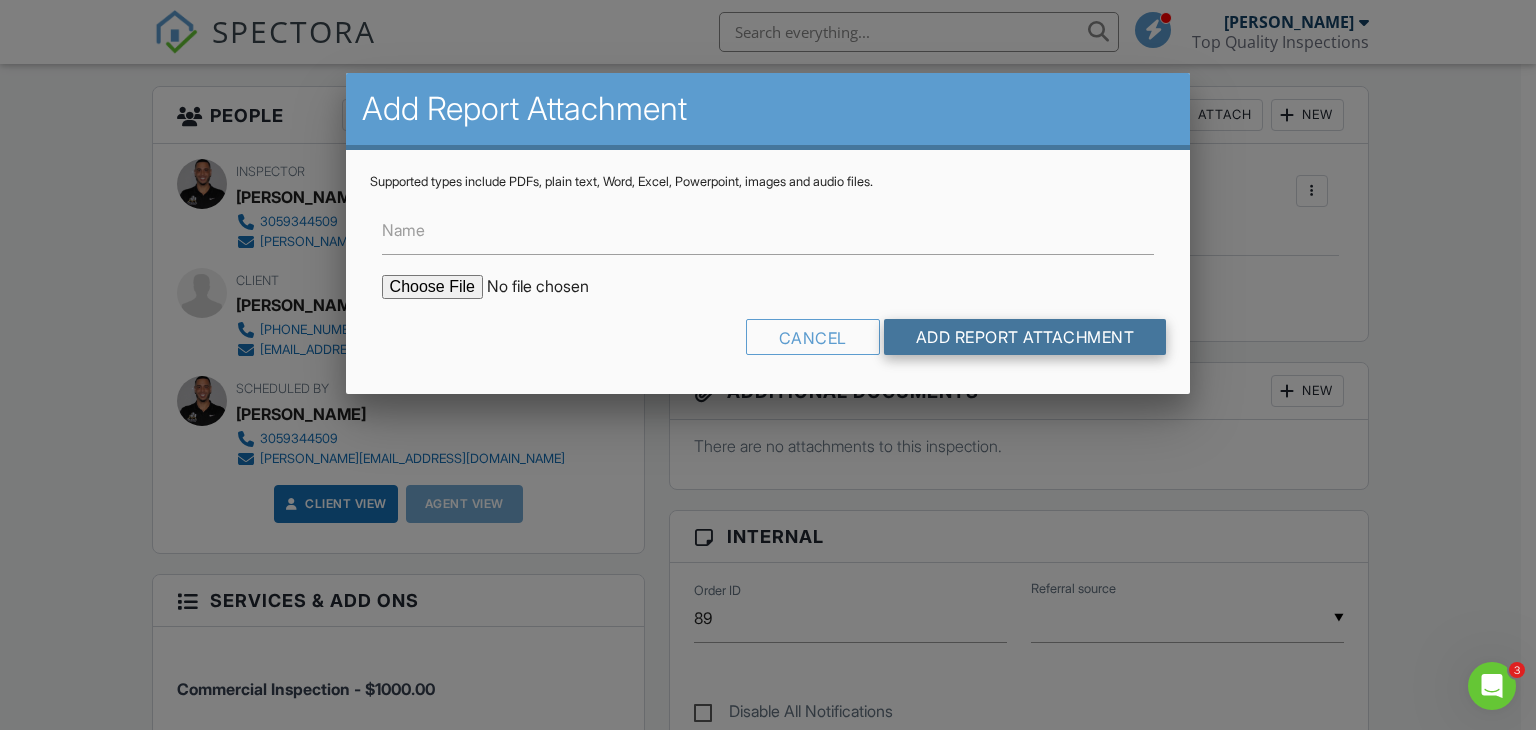 click on "Add Report Attachment" at bounding box center (1025, 337) 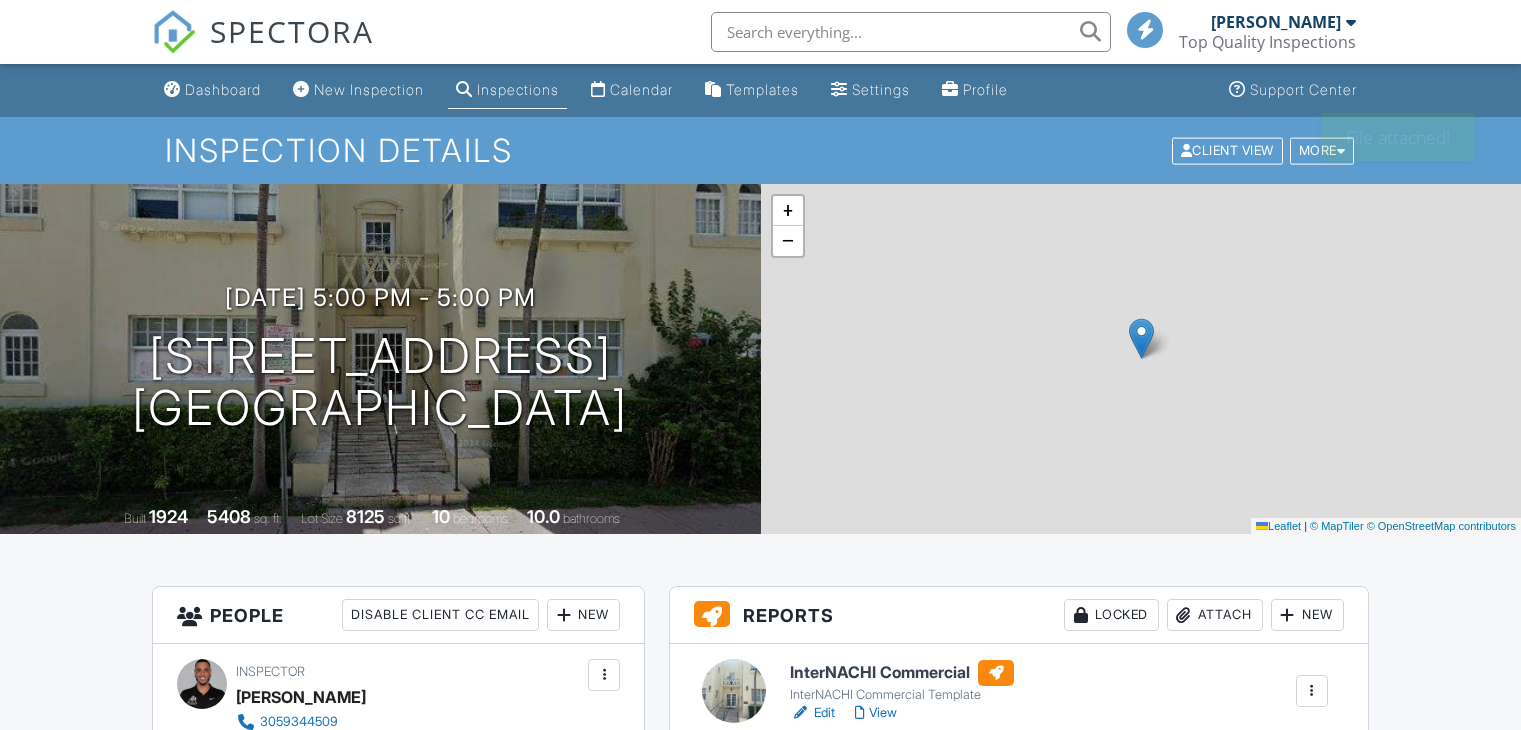 scroll, scrollTop: 0, scrollLeft: 0, axis: both 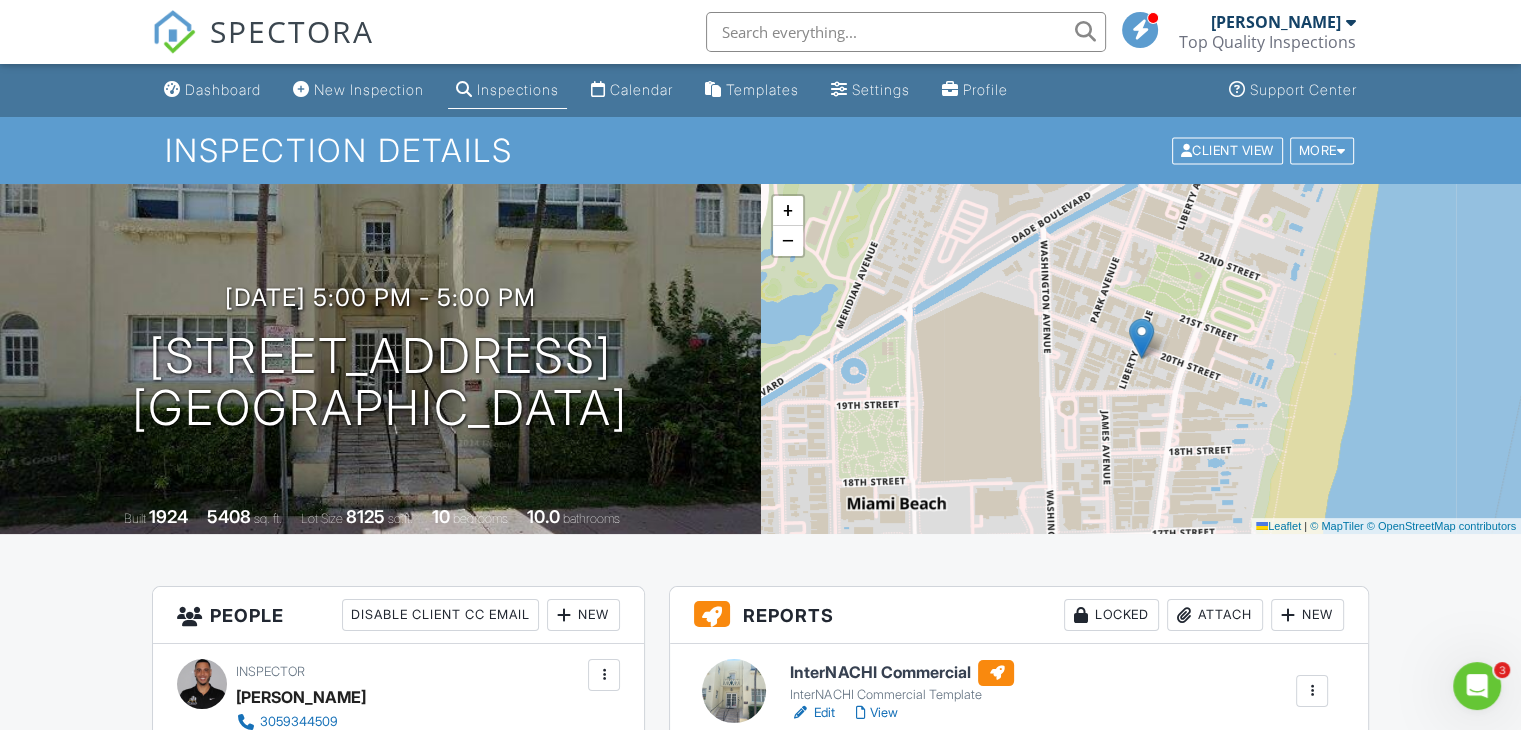 click on "SPECTORA" at bounding box center [292, 31] 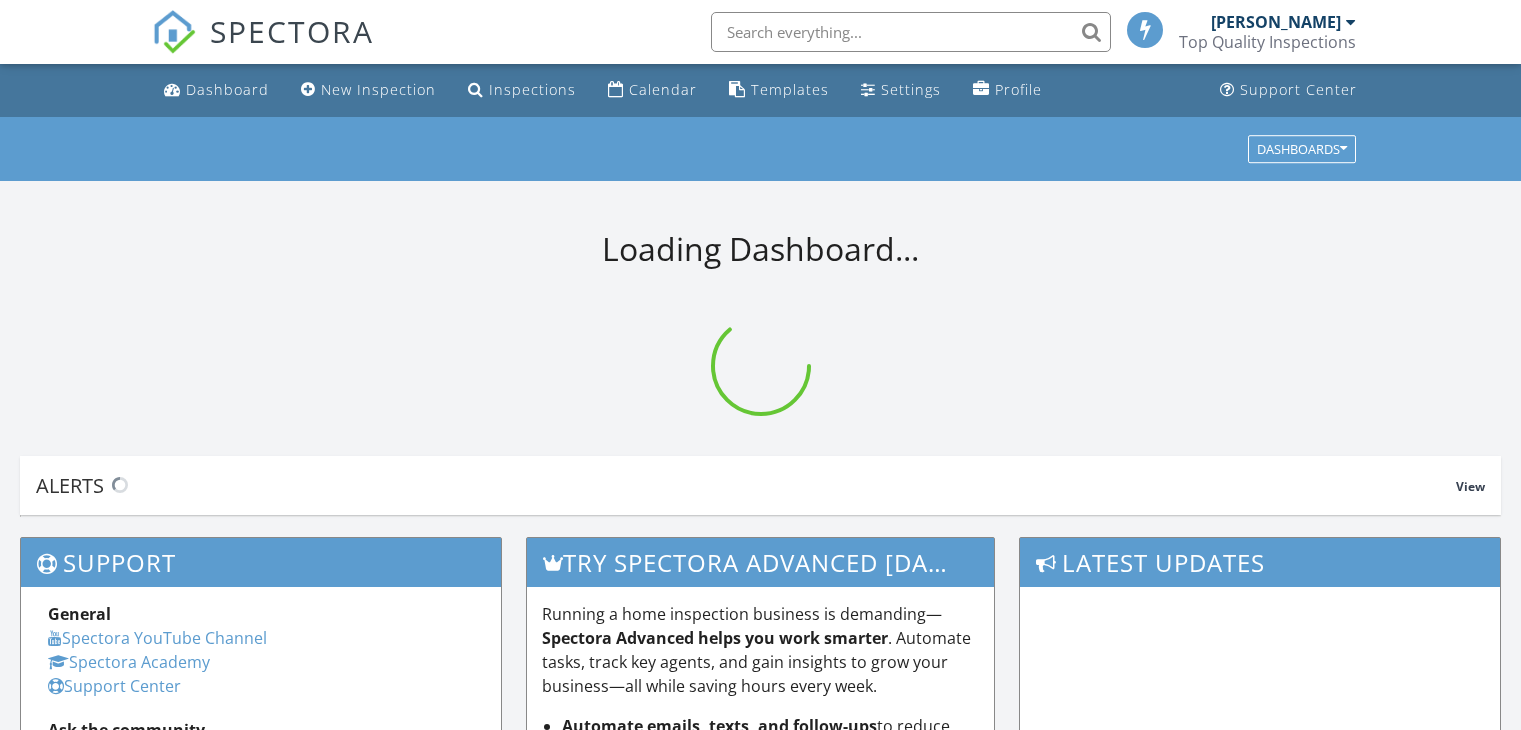 scroll, scrollTop: 0, scrollLeft: 0, axis: both 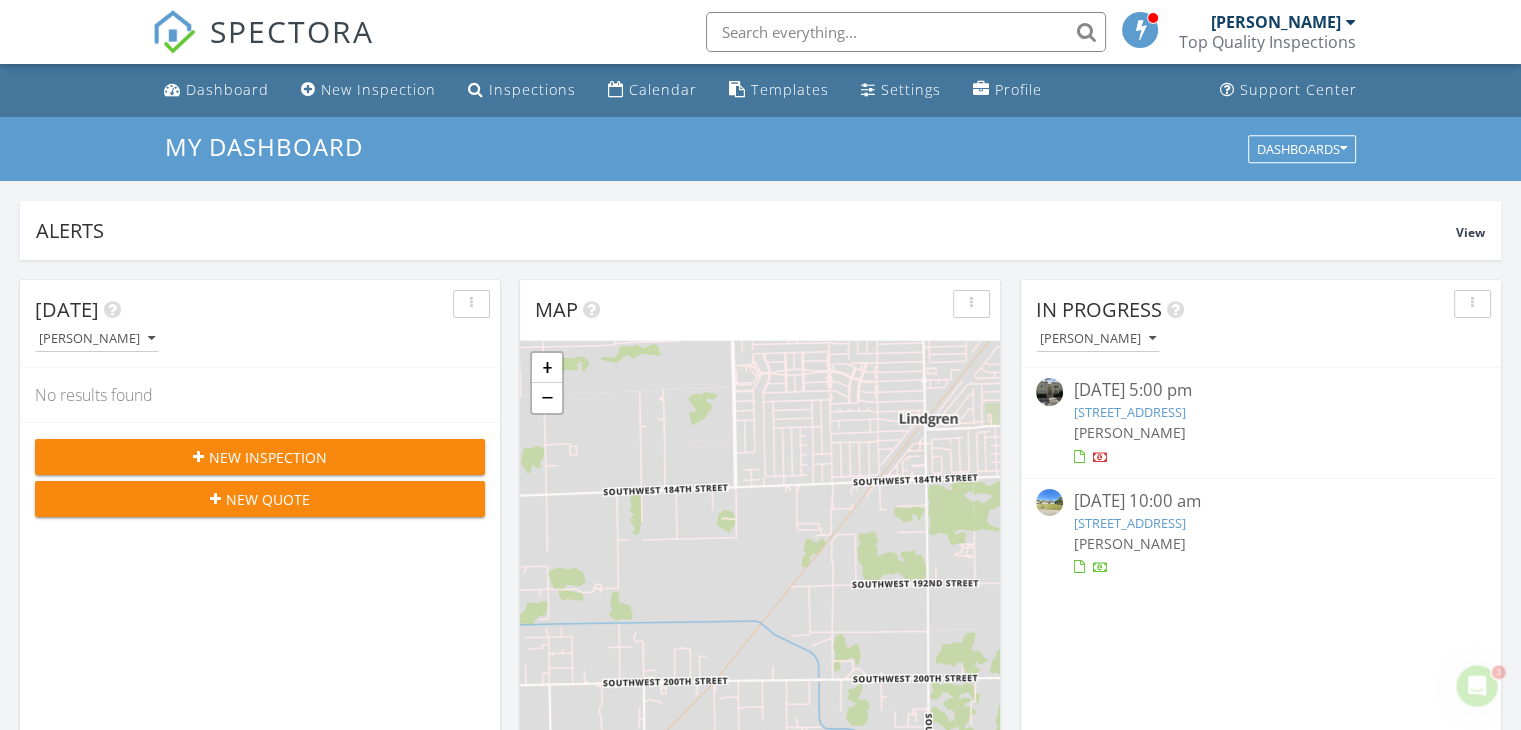 click on "[STREET_ADDRESS]" at bounding box center (1129, 523) 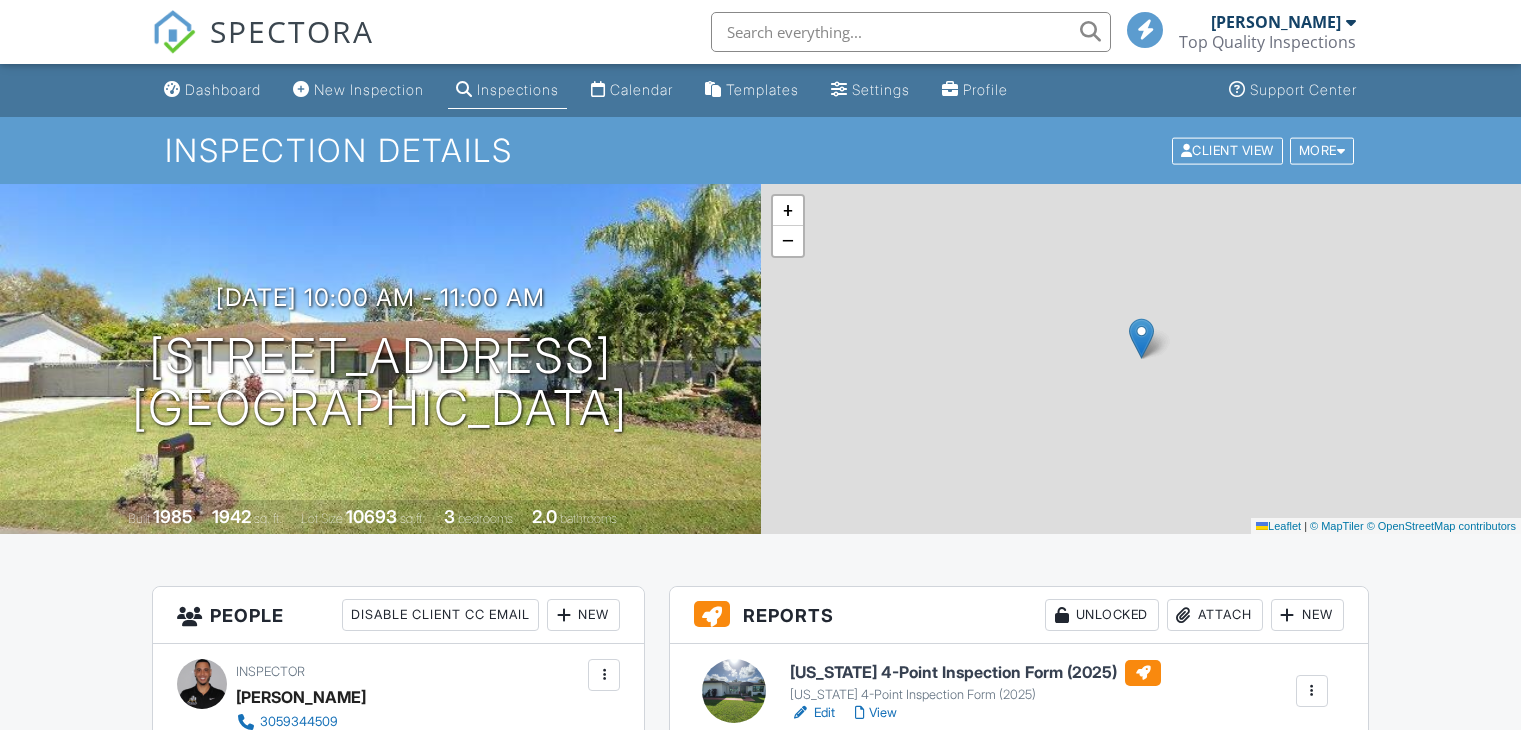 scroll, scrollTop: 0, scrollLeft: 0, axis: both 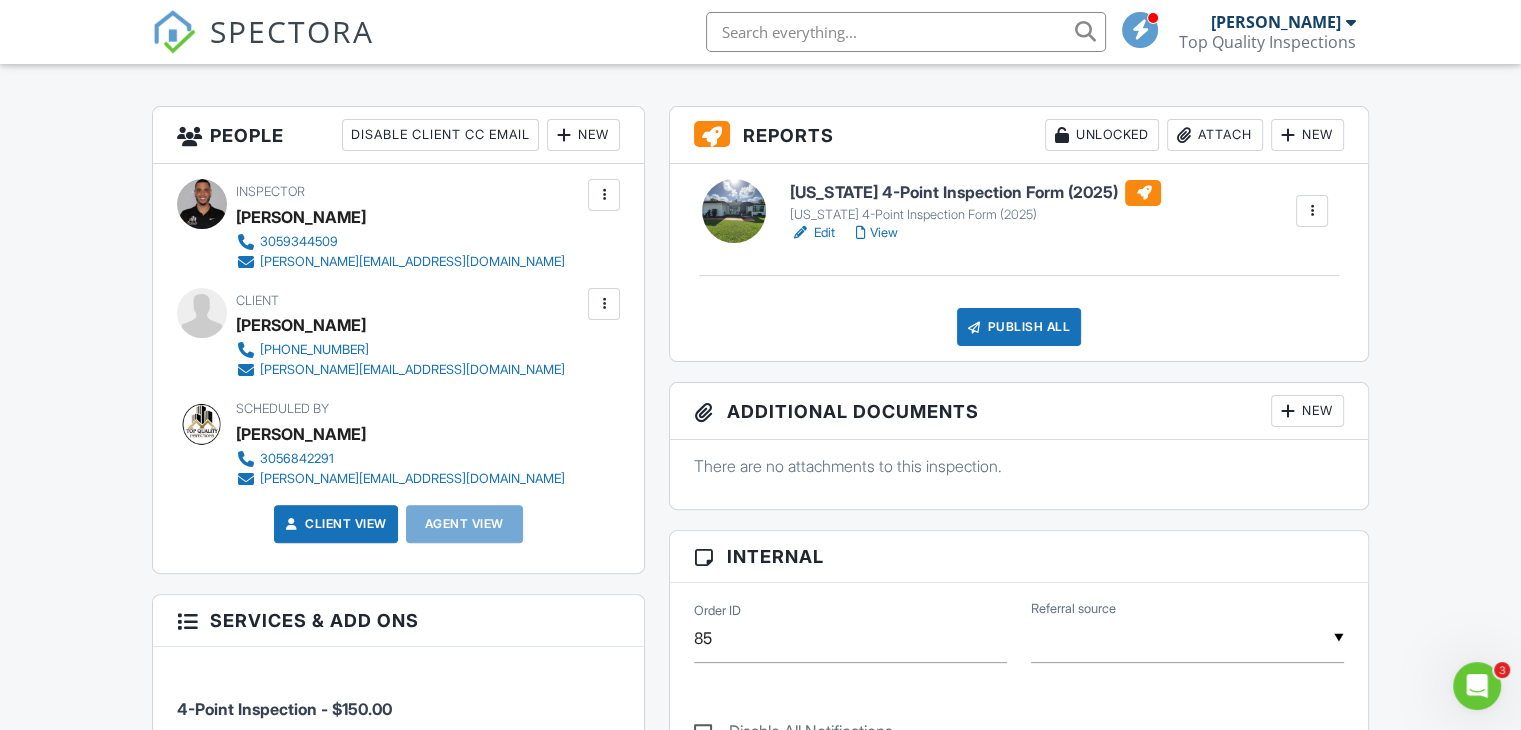 click on "[US_STATE] 4-Point Inspection Form (2025)" at bounding box center (975, 193) 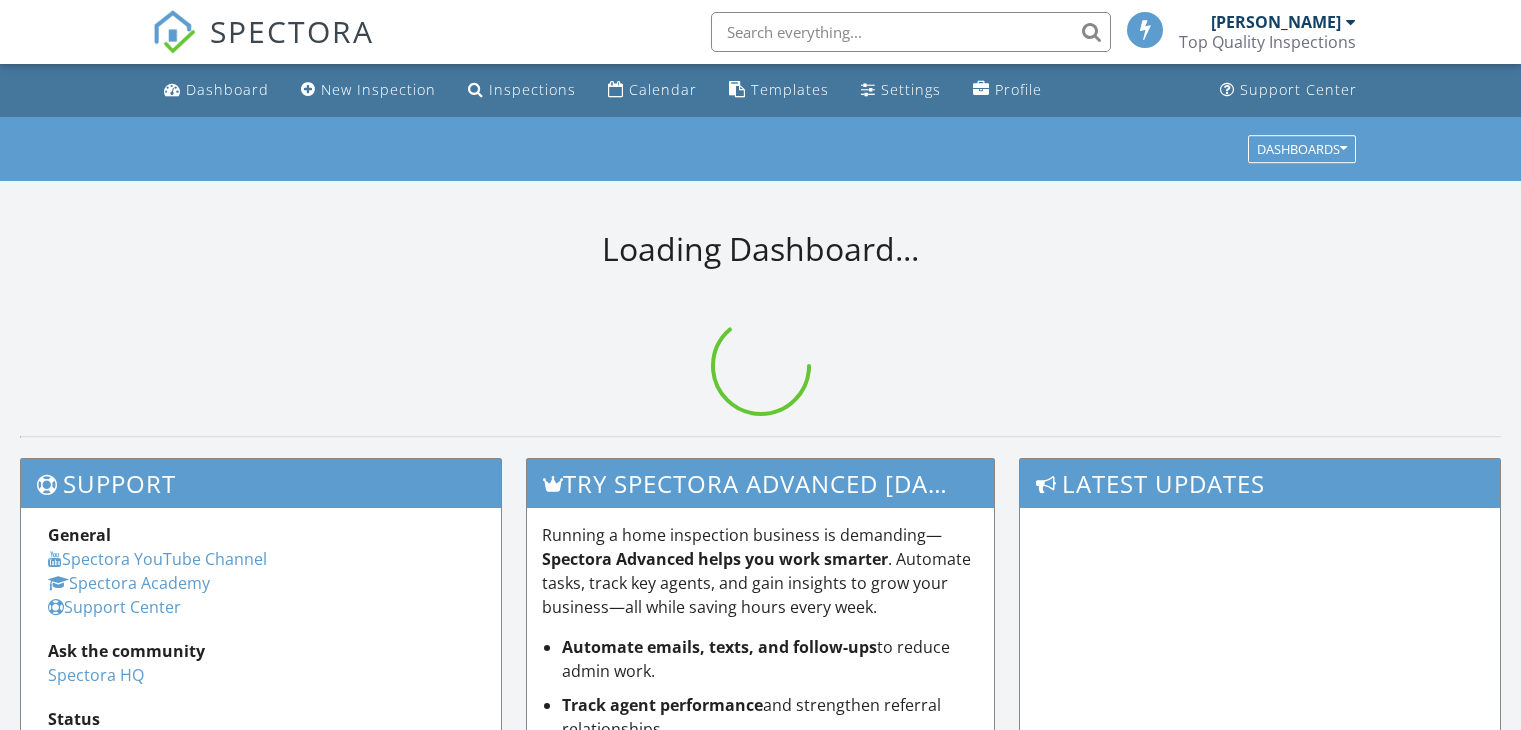 scroll, scrollTop: 0, scrollLeft: 0, axis: both 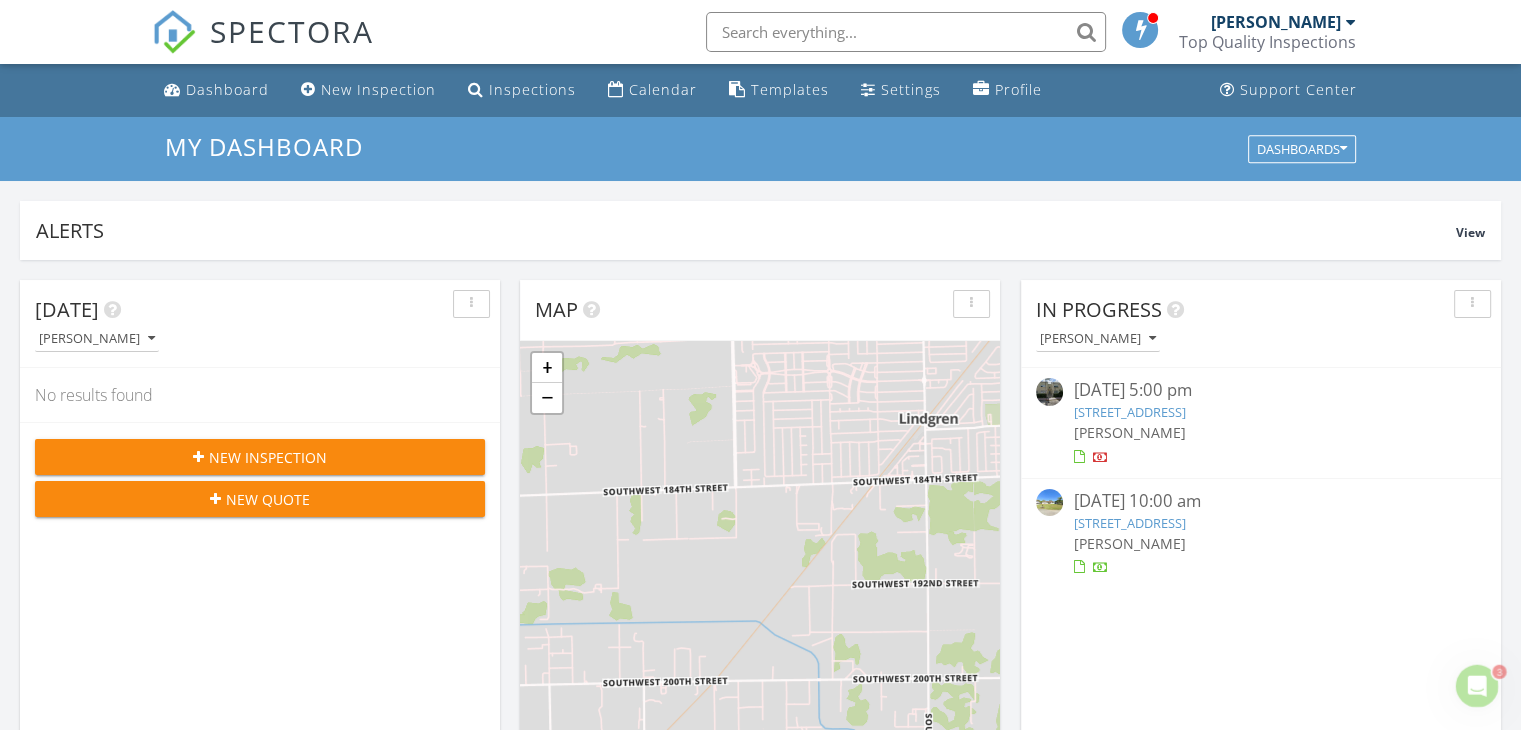 click on "[STREET_ADDRESS]" at bounding box center (1129, 523) 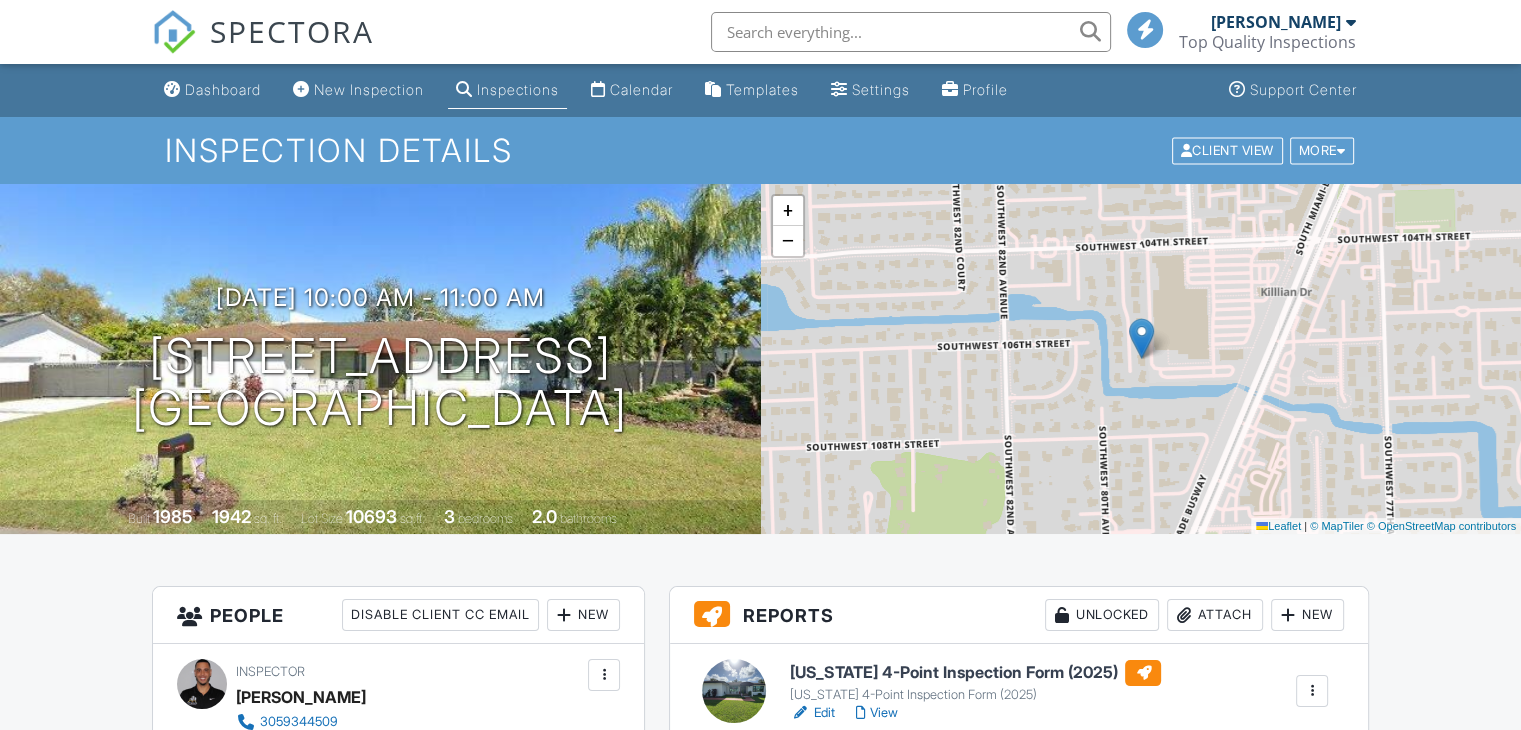 scroll, scrollTop: 500, scrollLeft: 0, axis: vertical 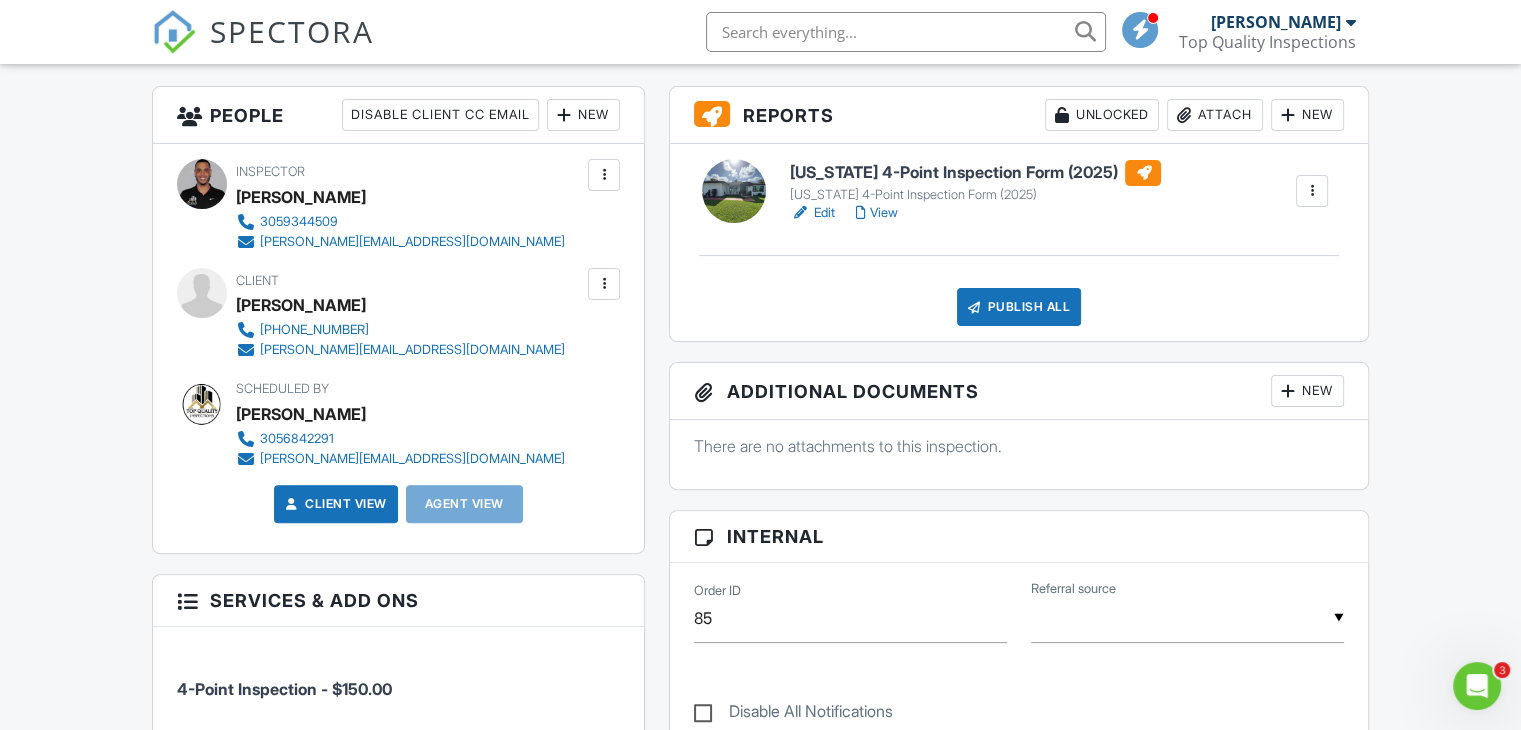 click on "View" at bounding box center [876, 213] 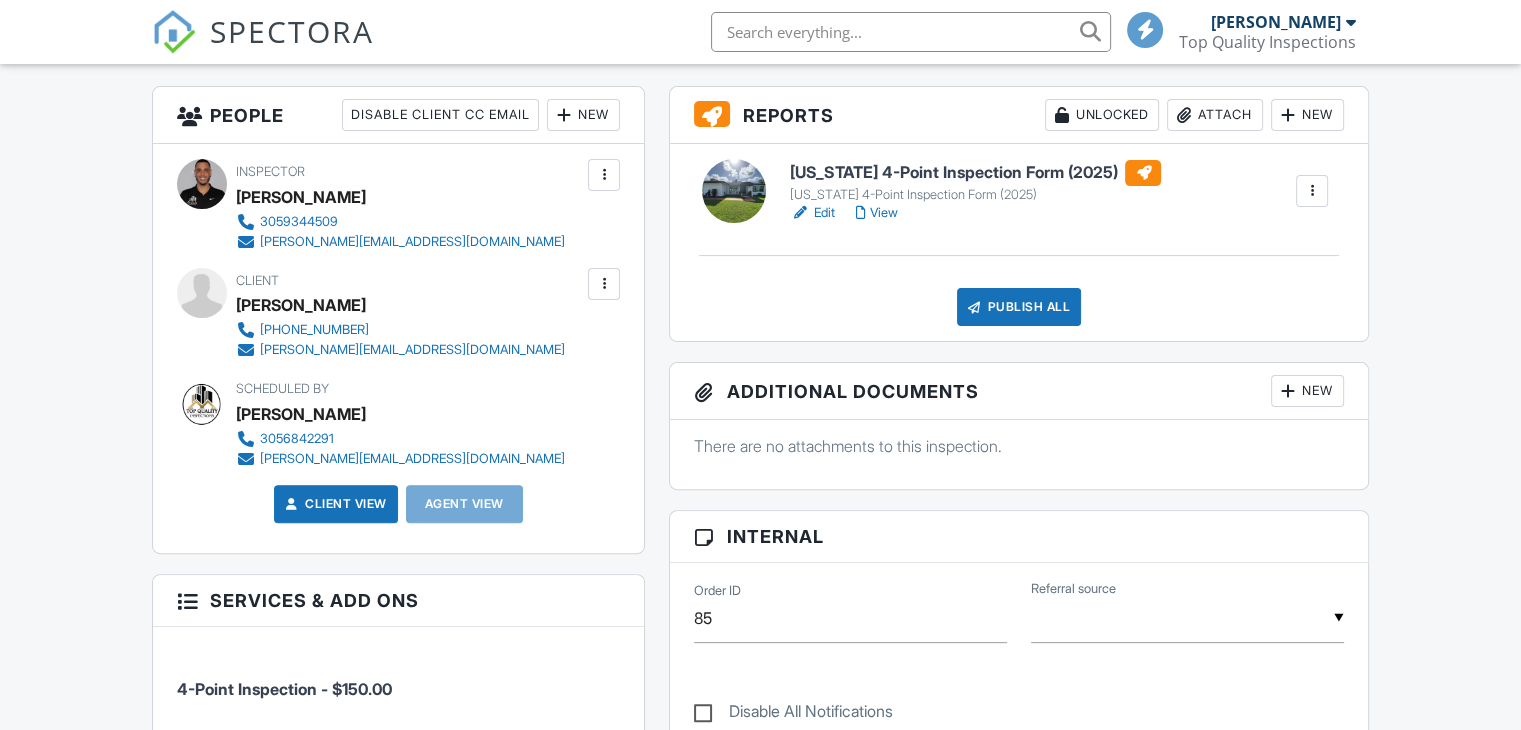 scroll, scrollTop: 500, scrollLeft: 0, axis: vertical 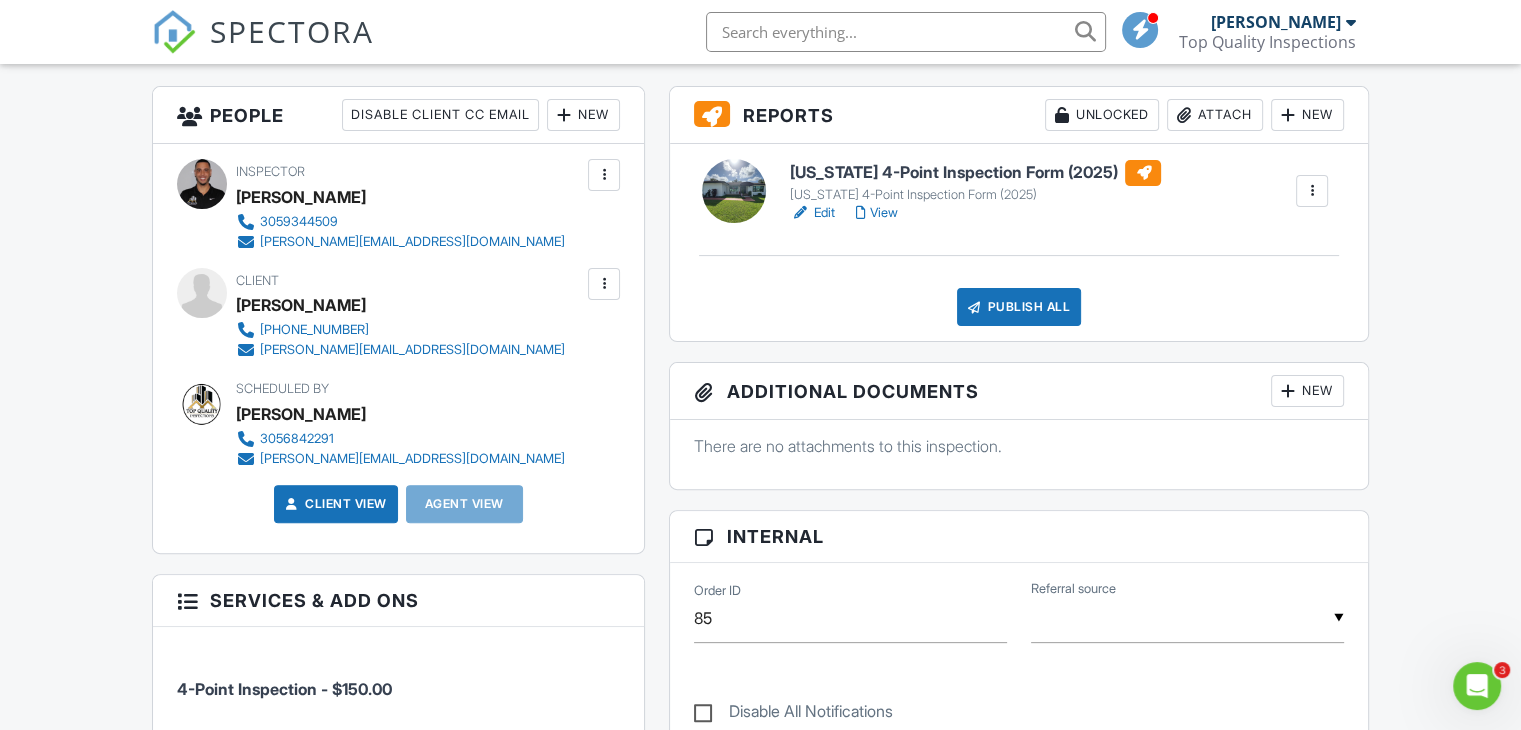click on "[US_STATE] 4-Point Inspection Form (2025)" at bounding box center (975, 173) 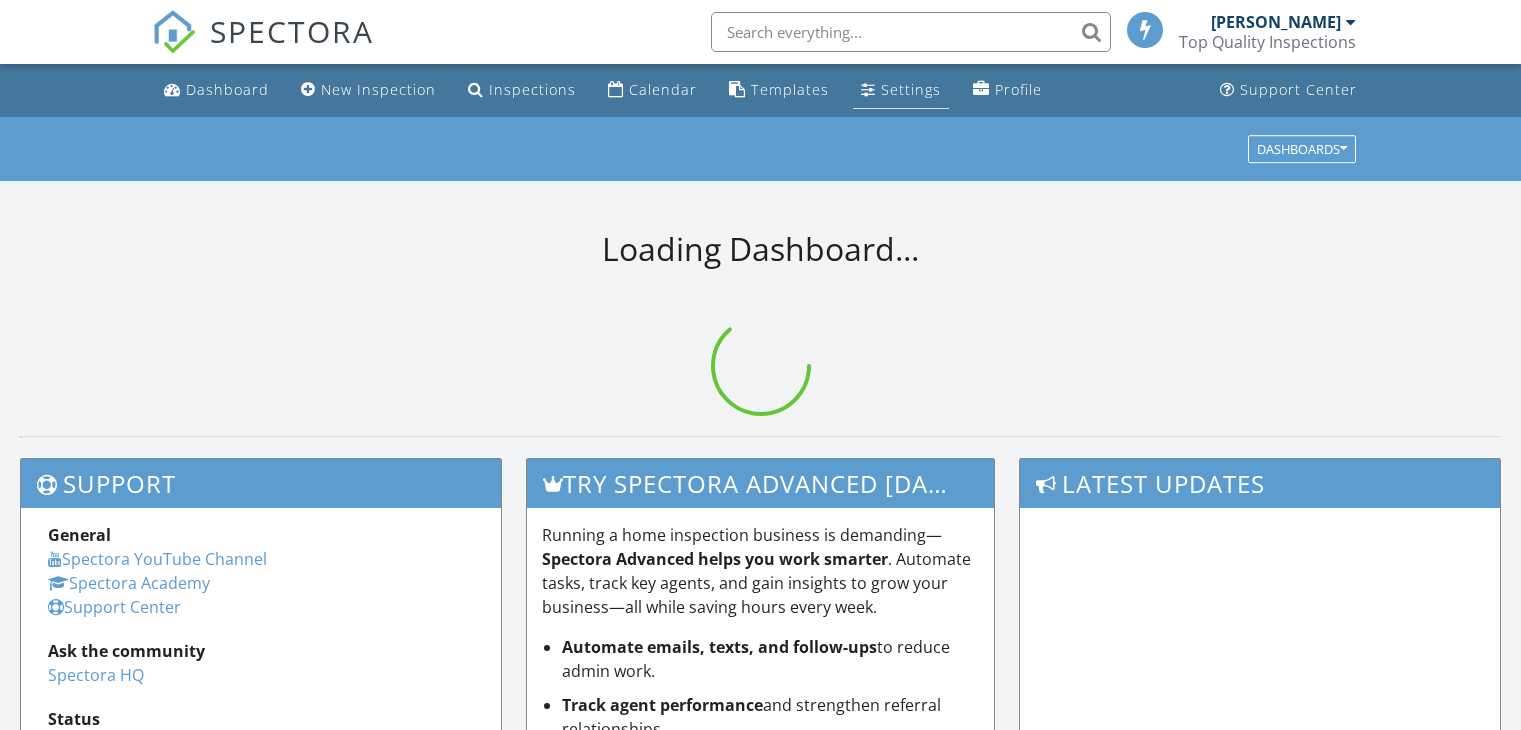 scroll, scrollTop: 0, scrollLeft: 0, axis: both 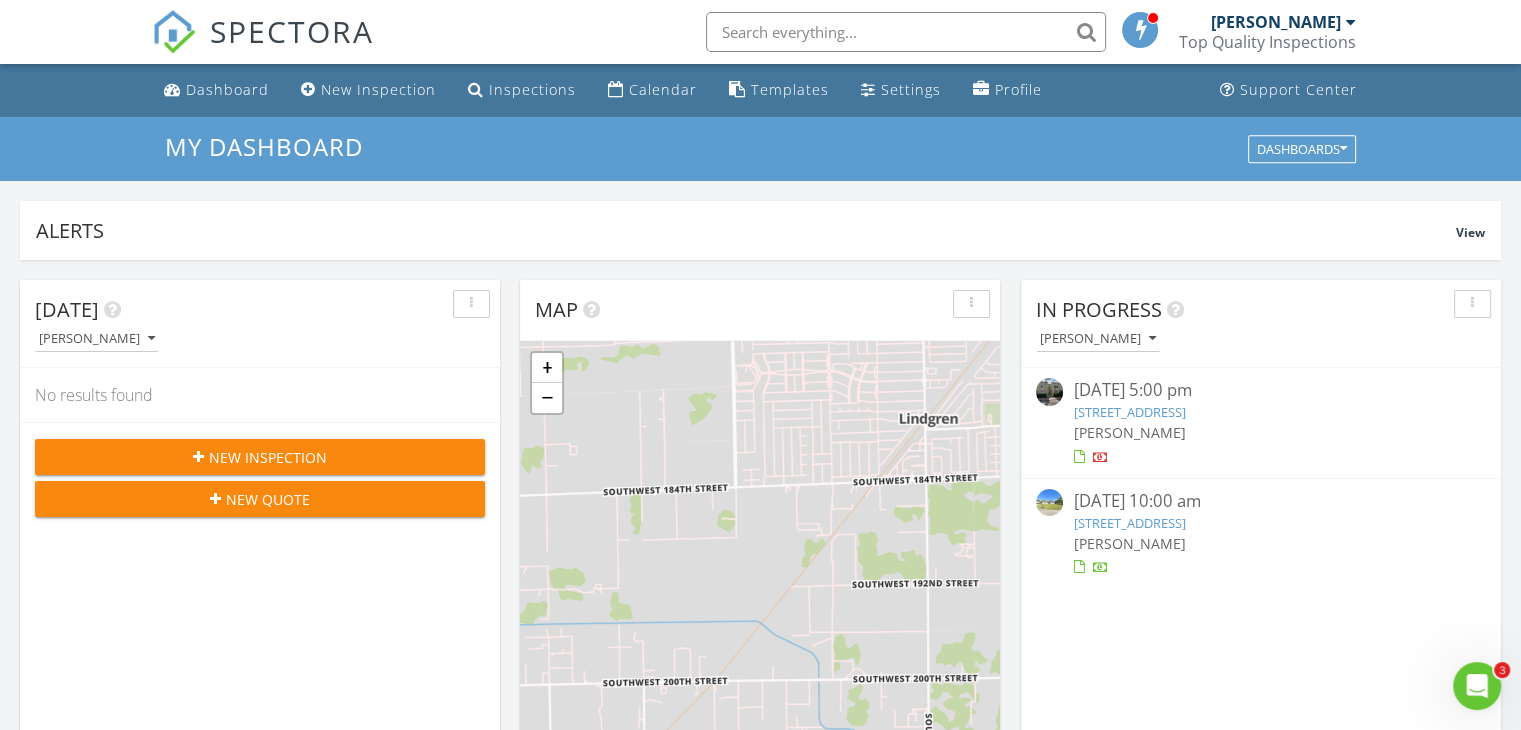 click on "10625 SW 79th Pl, Miami, FL 33156" at bounding box center (1129, 523) 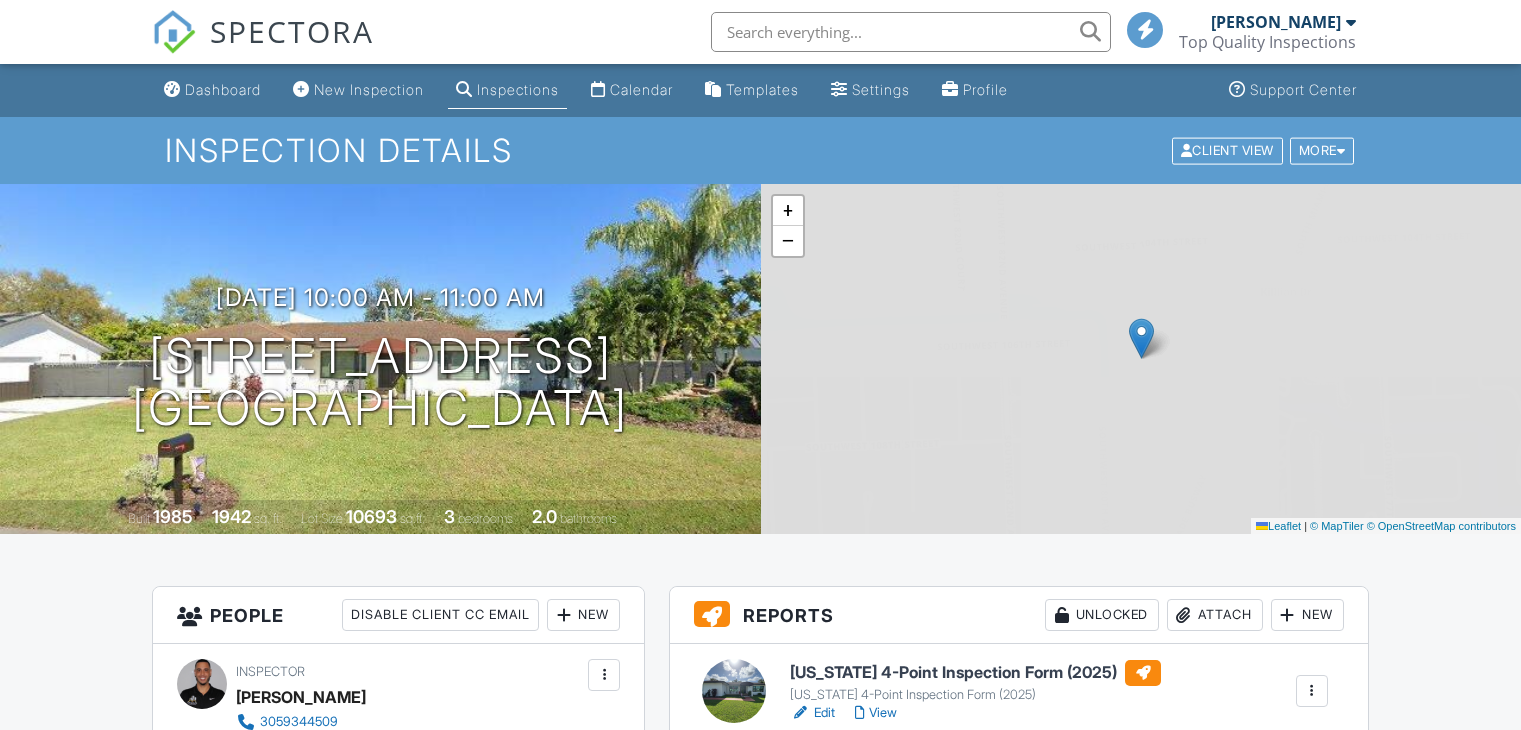 scroll, scrollTop: 0, scrollLeft: 0, axis: both 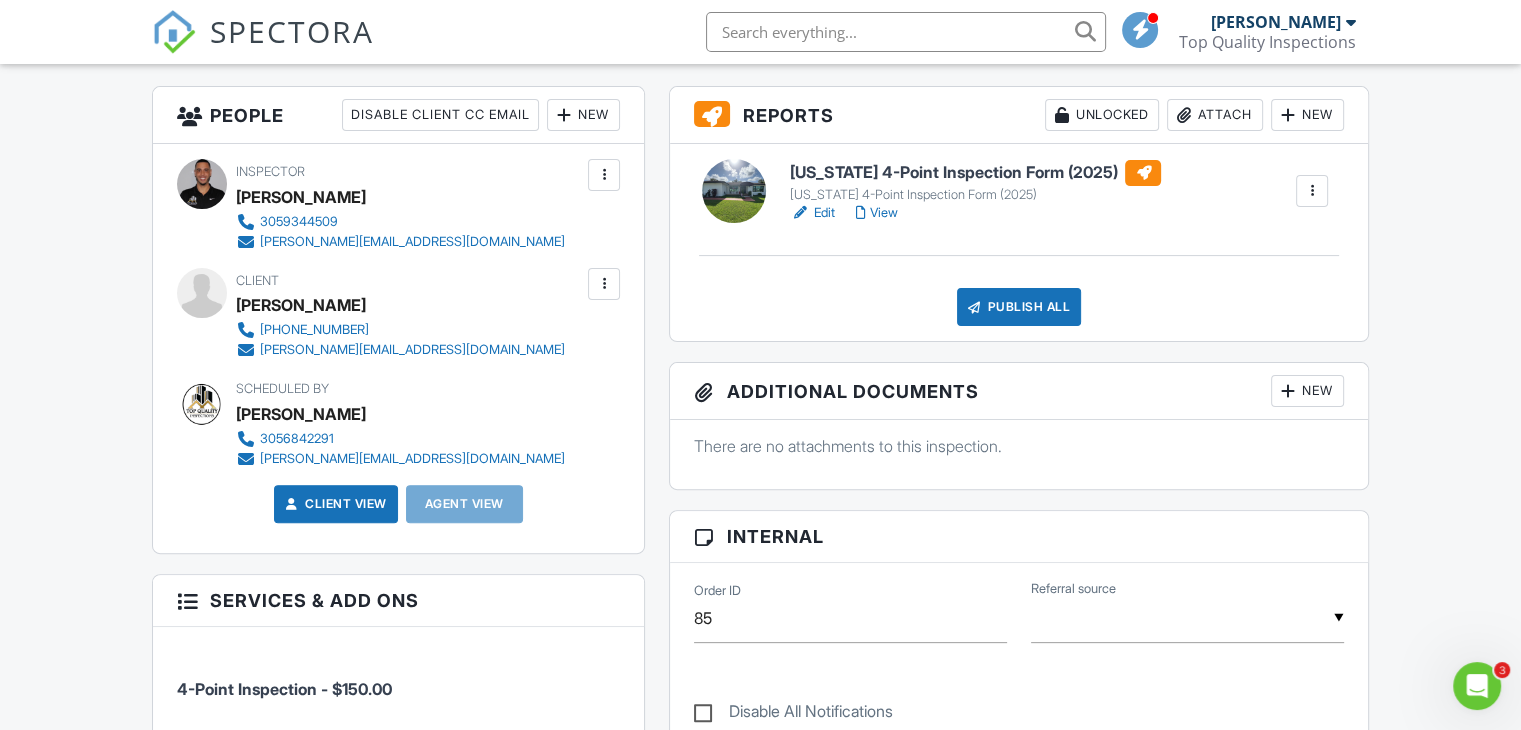 click on "Attach" at bounding box center [1215, 115] 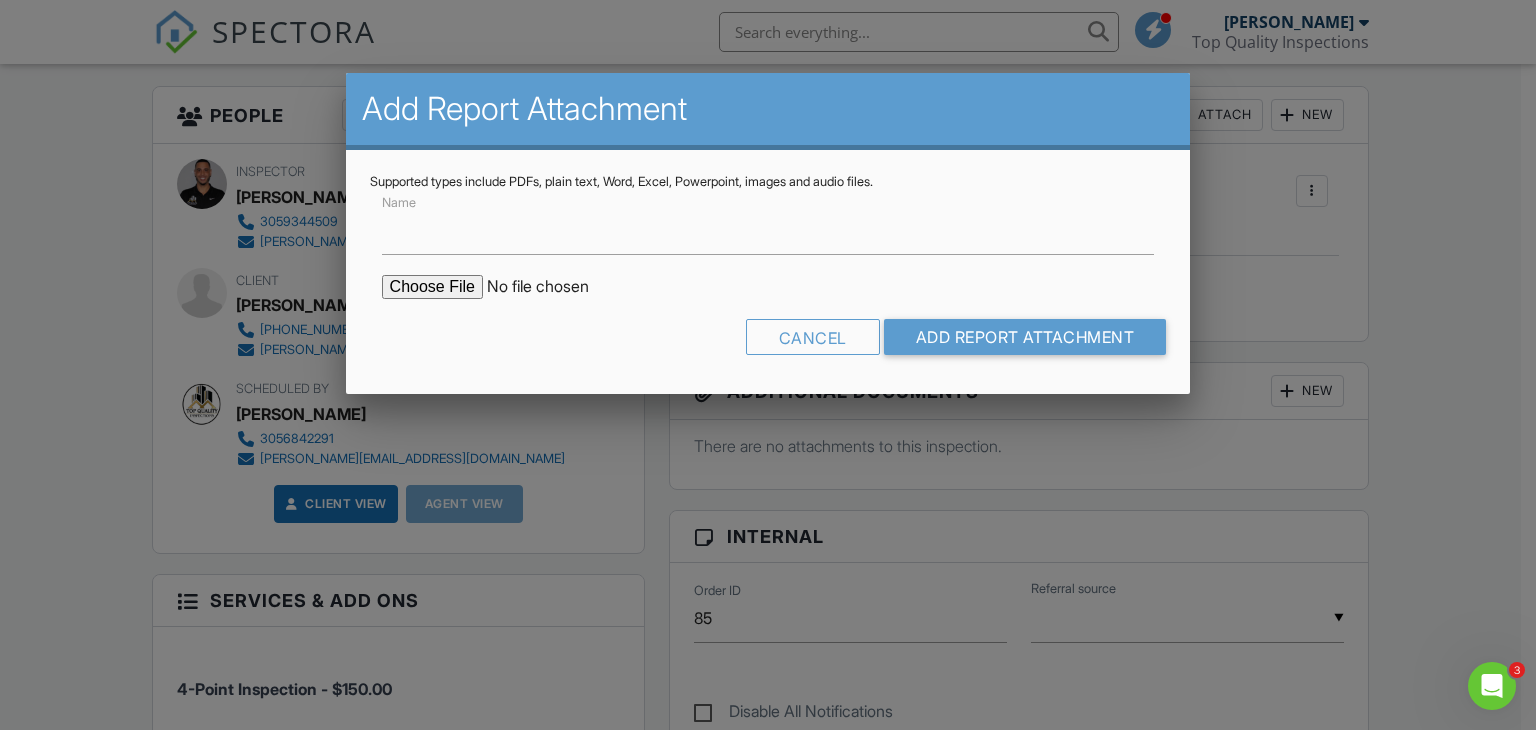 click at bounding box center [552, 287] 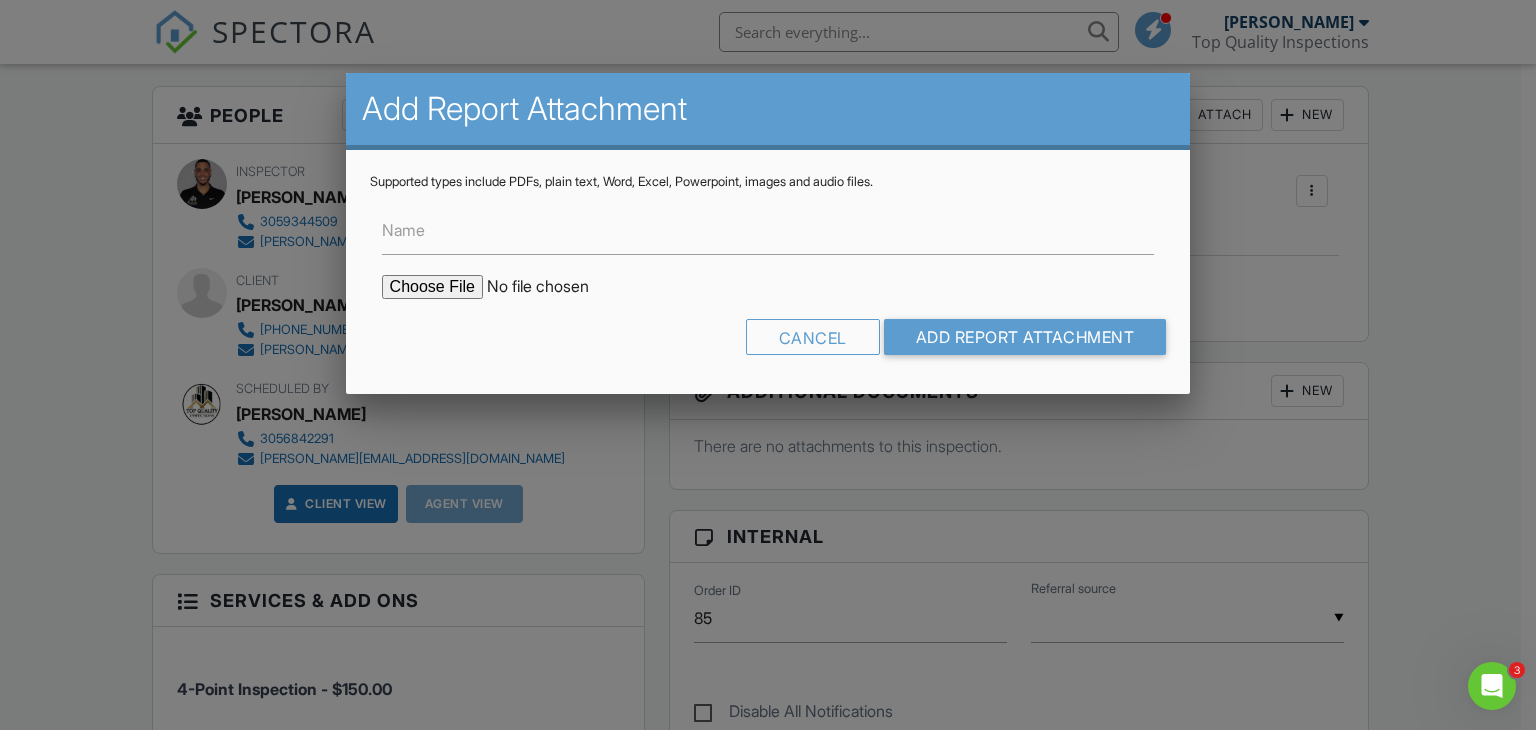 type on "C:\fakepath\BuildFax Report.pdf" 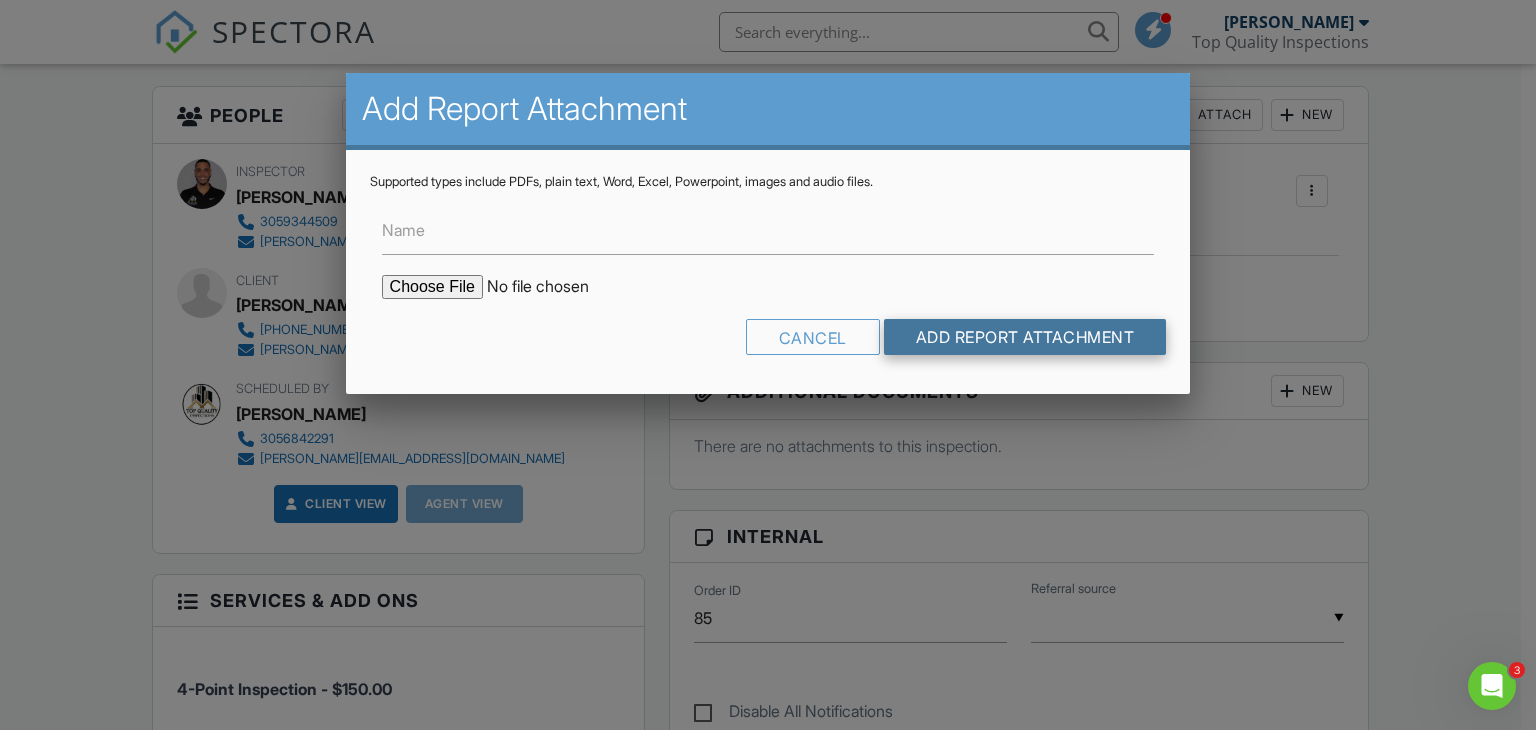 click on "Add Report Attachment" at bounding box center [1025, 337] 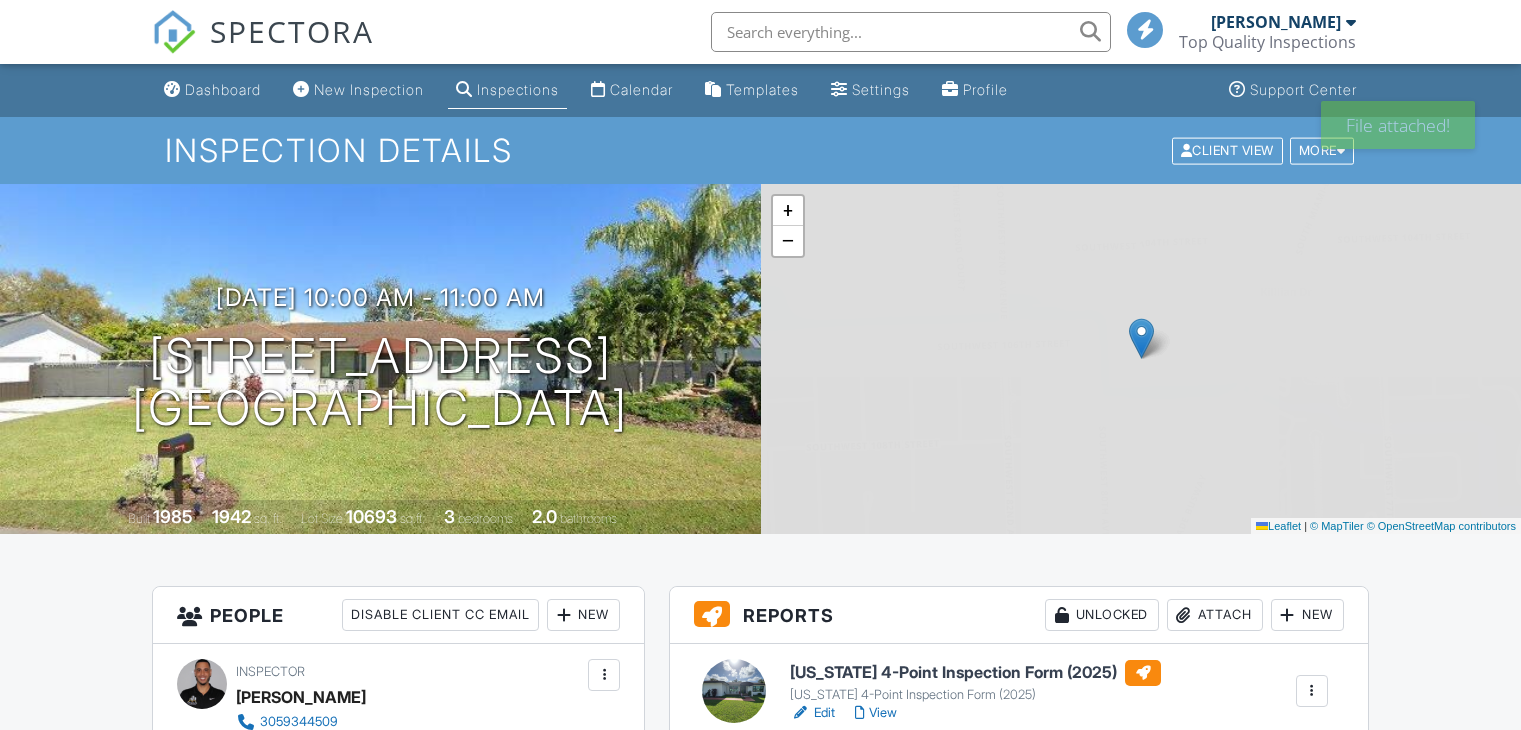 scroll, scrollTop: 0, scrollLeft: 0, axis: both 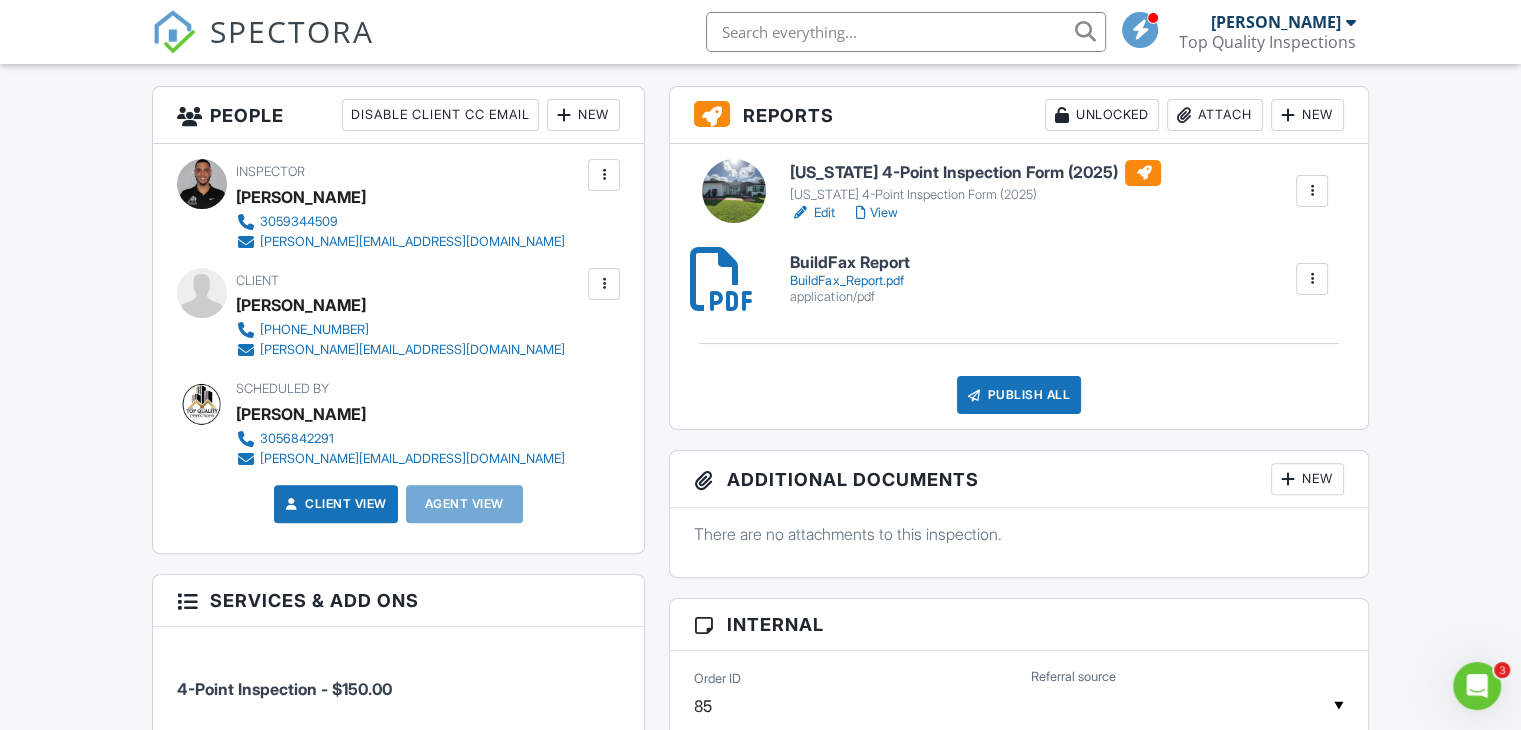 click on "Publish All" at bounding box center (1019, 395) 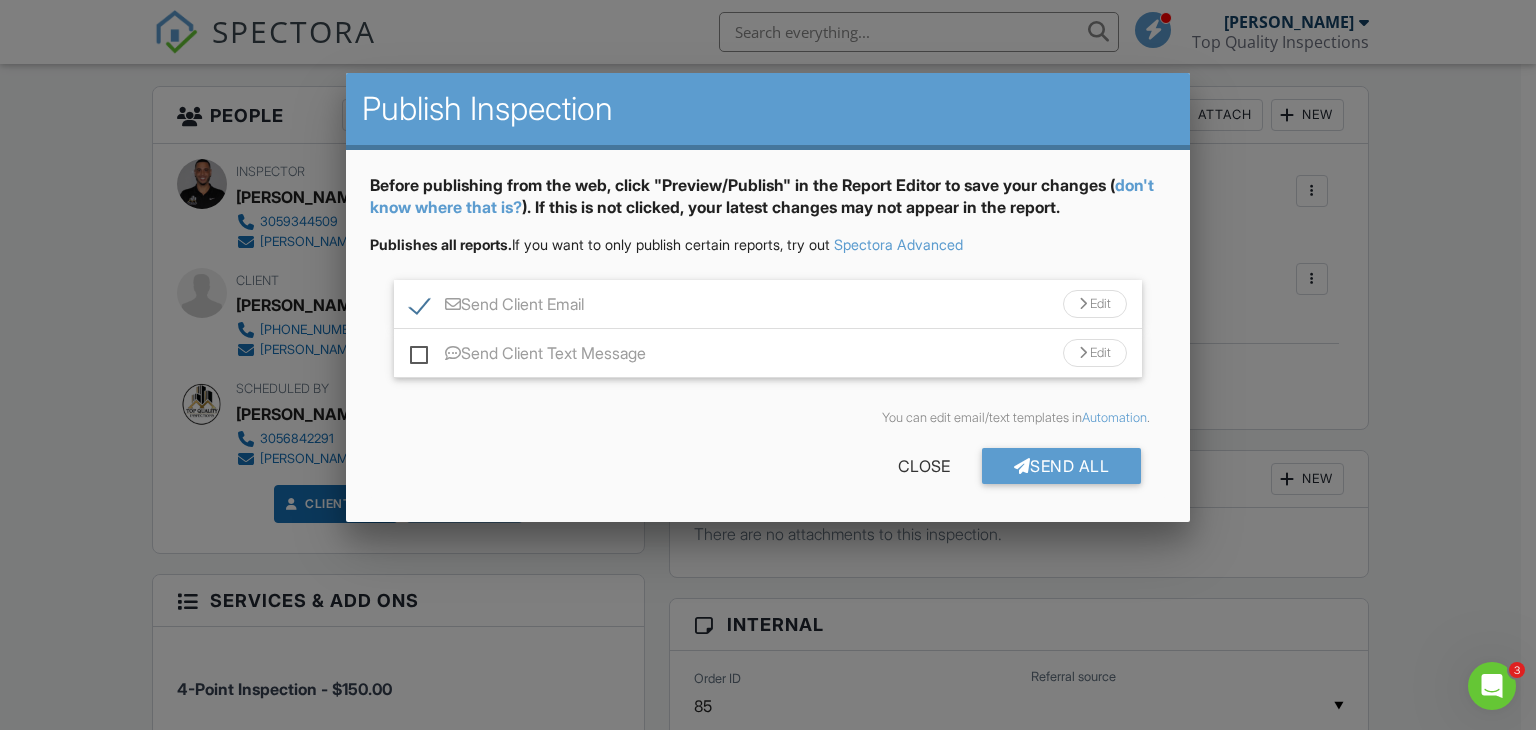 click on "Send Client Text Message" at bounding box center (528, 356) 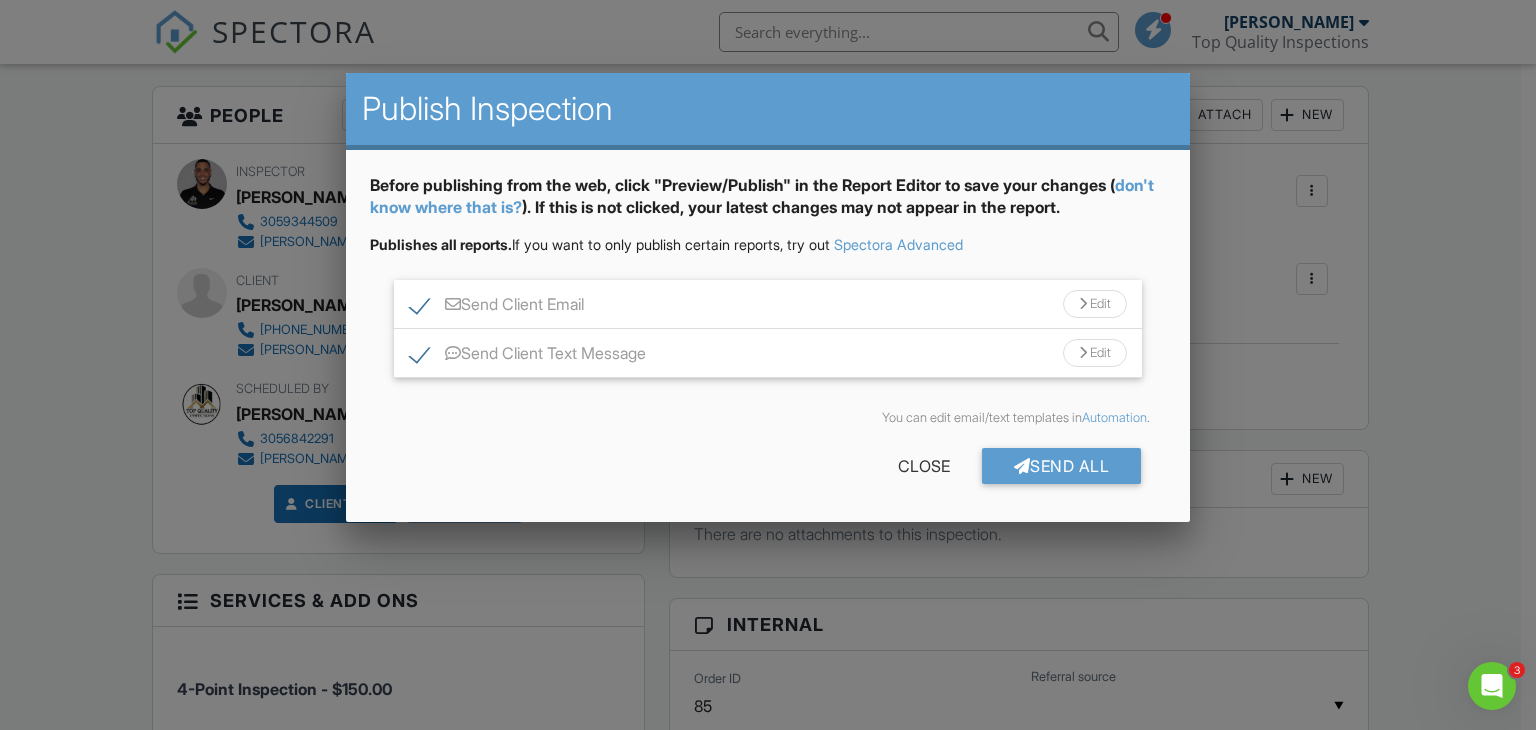 click on "Edit" at bounding box center [1095, 304] 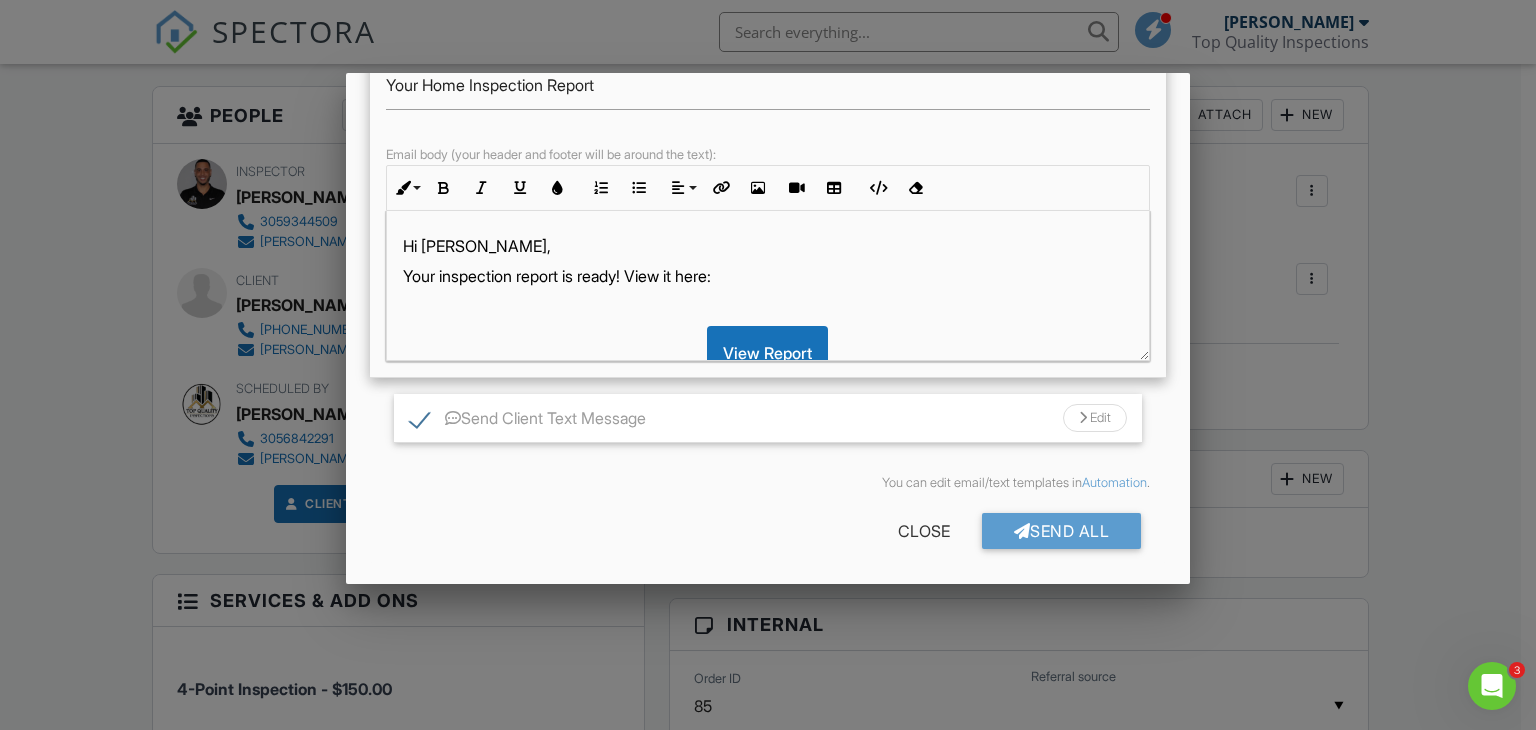 scroll, scrollTop: 307, scrollLeft: 0, axis: vertical 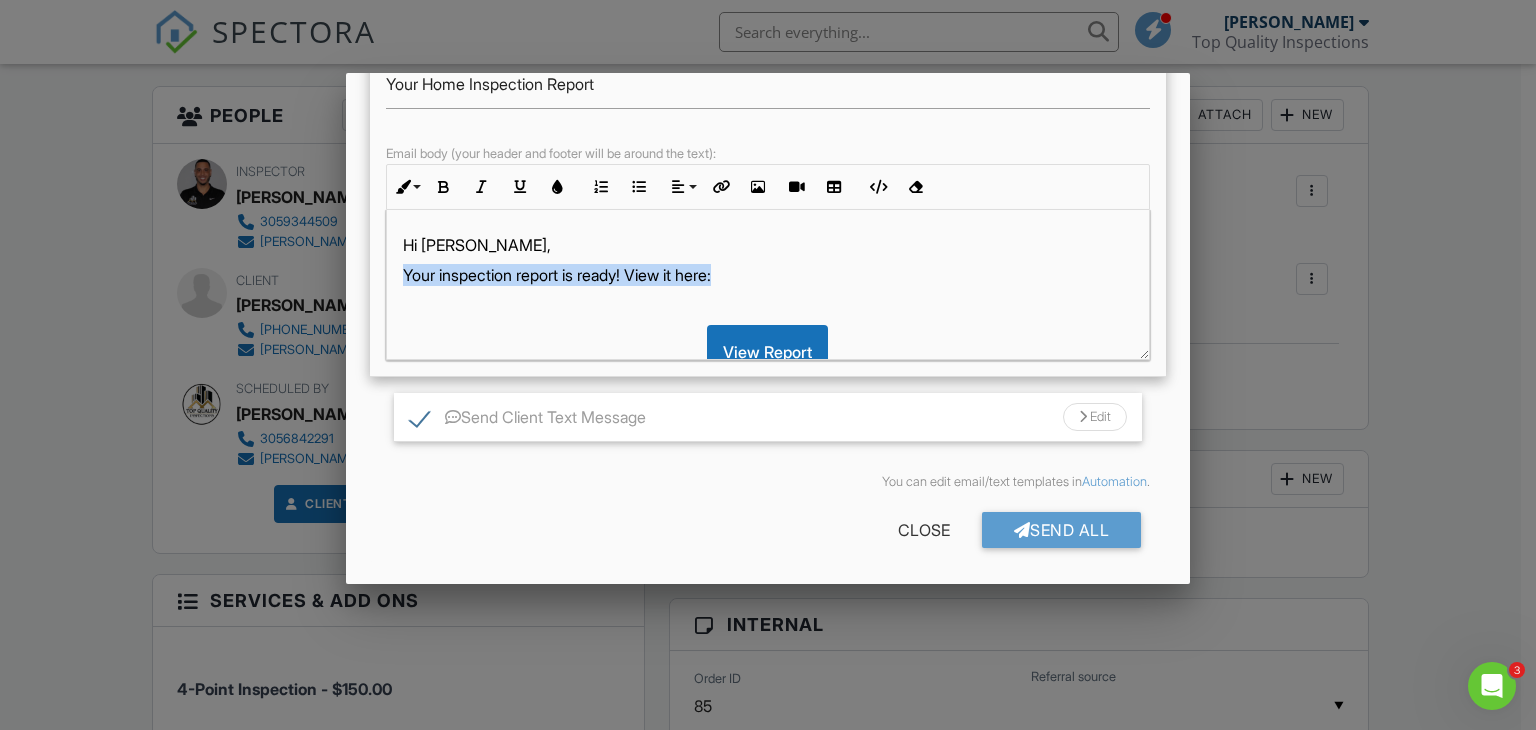 drag, startPoint x: 741, startPoint y: 273, endPoint x: 395, endPoint y: 281, distance: 346.09247 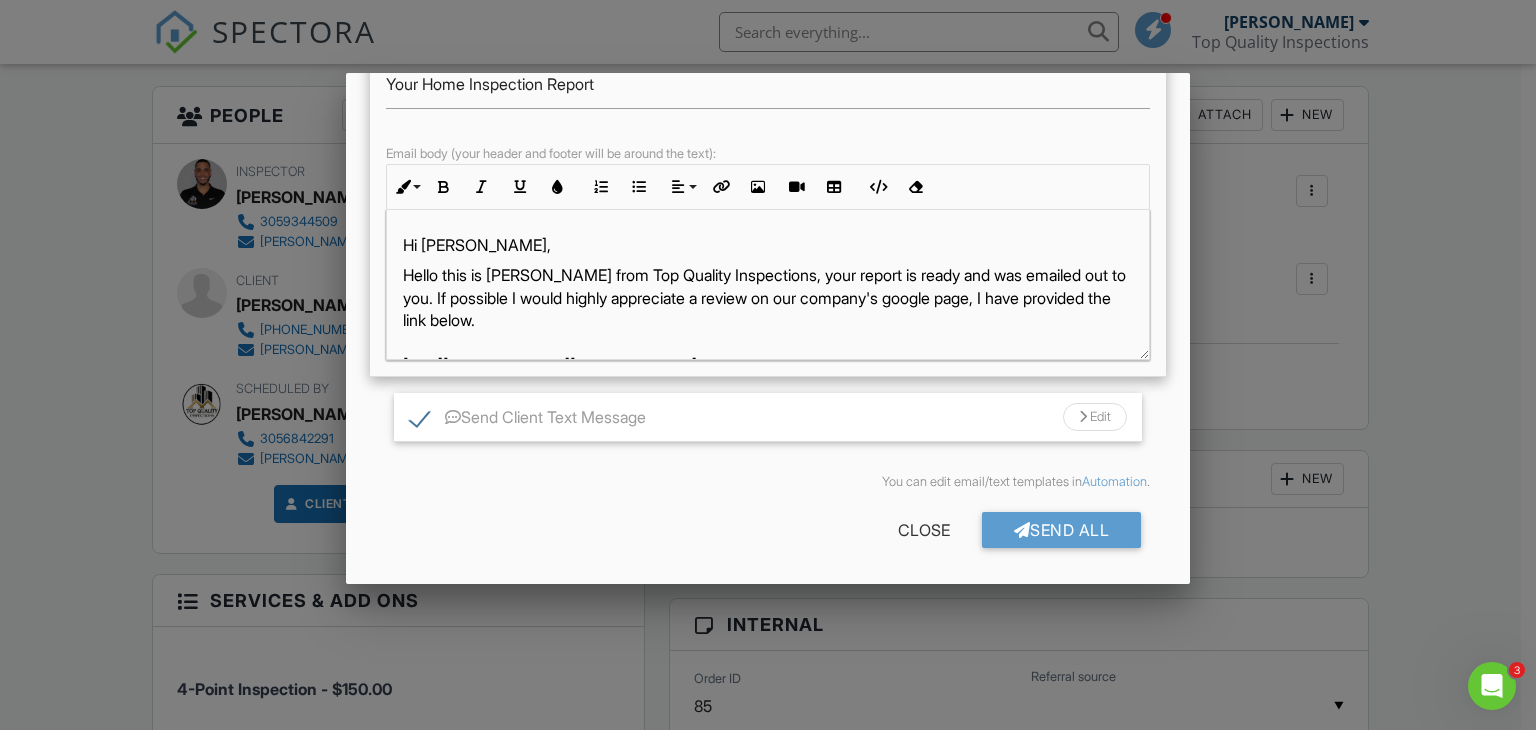 scroll, scrollTop: 84, scrollLeft: 0, axis: vertical 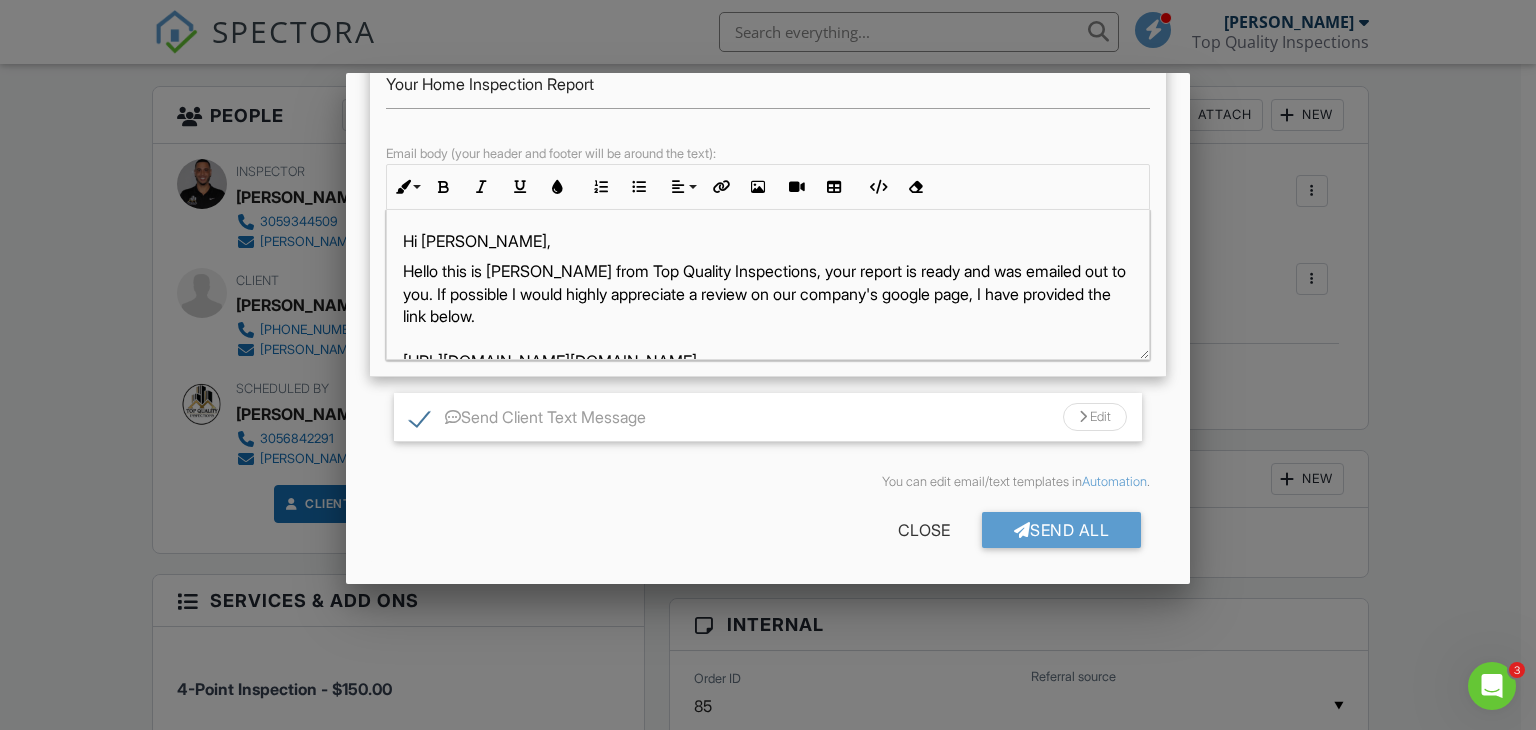 click on "Hello this is Mike from Top Quality Inspections, your report is ready and was emailed out to you. If possible I would highly appreciate a review on our company's google page, I have provided the link below. https://g.page/r/Ce3Uk3pCY5V3EB0/review(https://g.page/r/Ce3Uk3pCY5V3EB0/review) Thank you Mike L Top Quality Inspections" at bounding box center [768, 349] 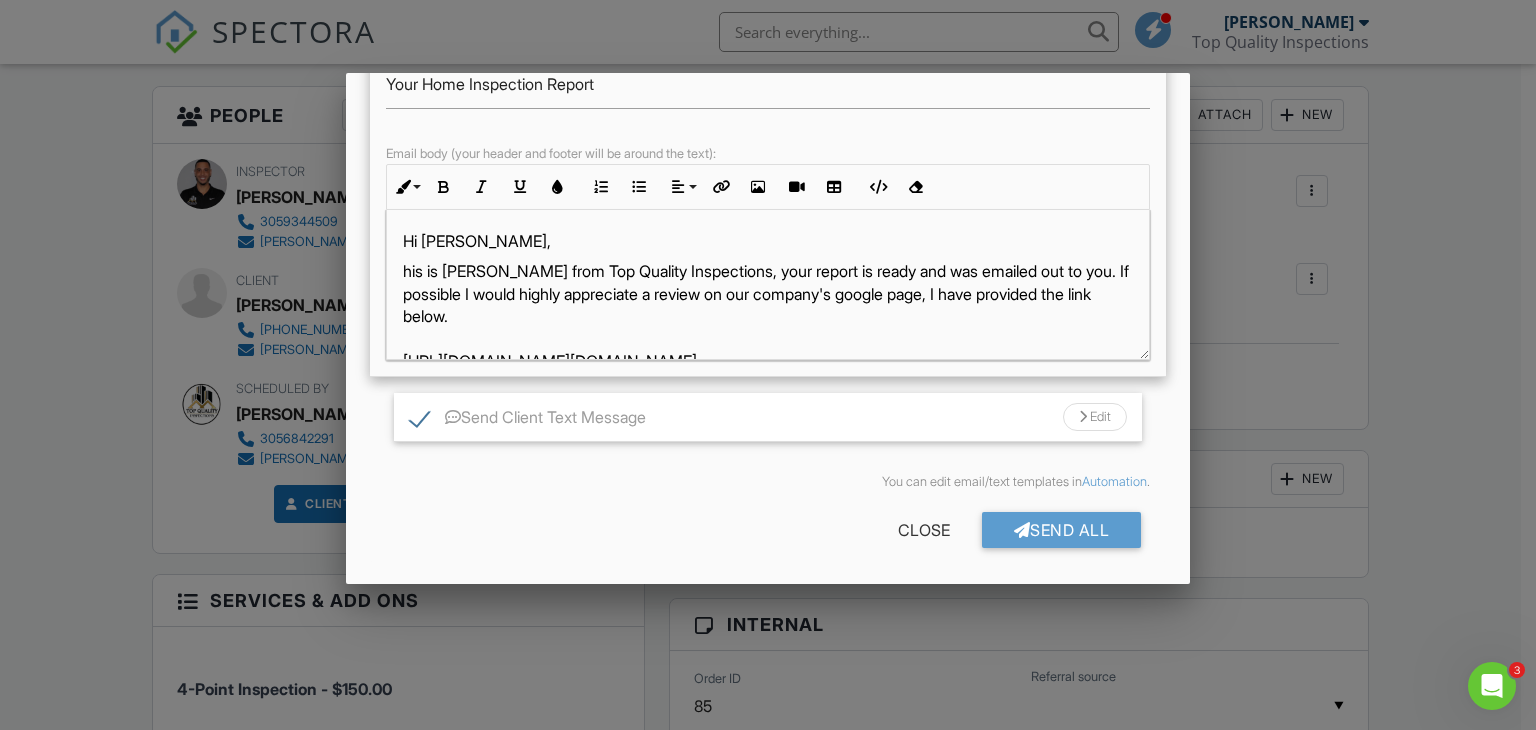 type 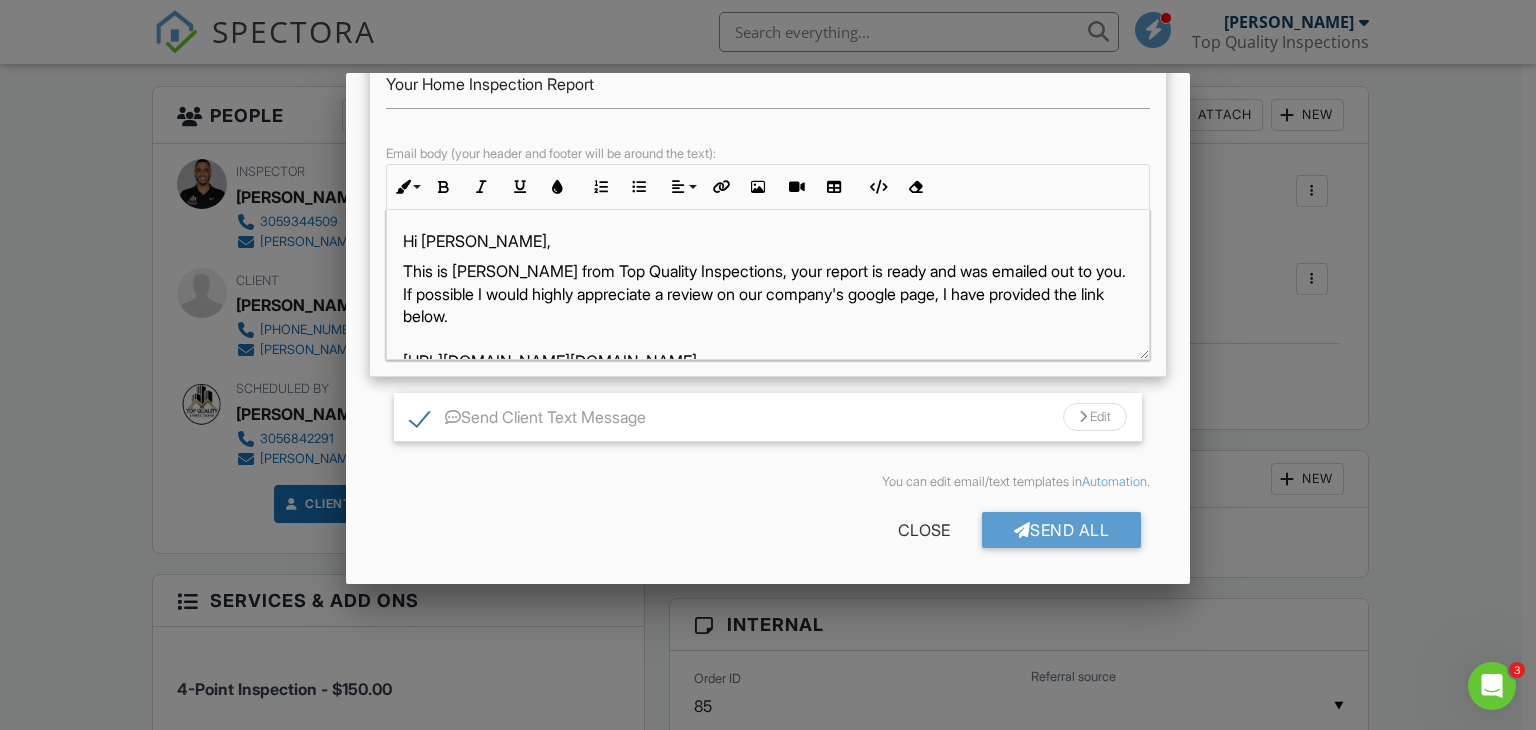 click on "This is [PERSON_NAME] from Top Quality Inspections, your report is ready and was emailed out to you. If possible I would highly appreciate a review on our company's google page, I have provided the link below. [URL][DOMAIN_NAME][DOMAIN_NAME] Thank you [PERSON_NAME] L Top Quality Inspections" at bounding box center [768, 349] 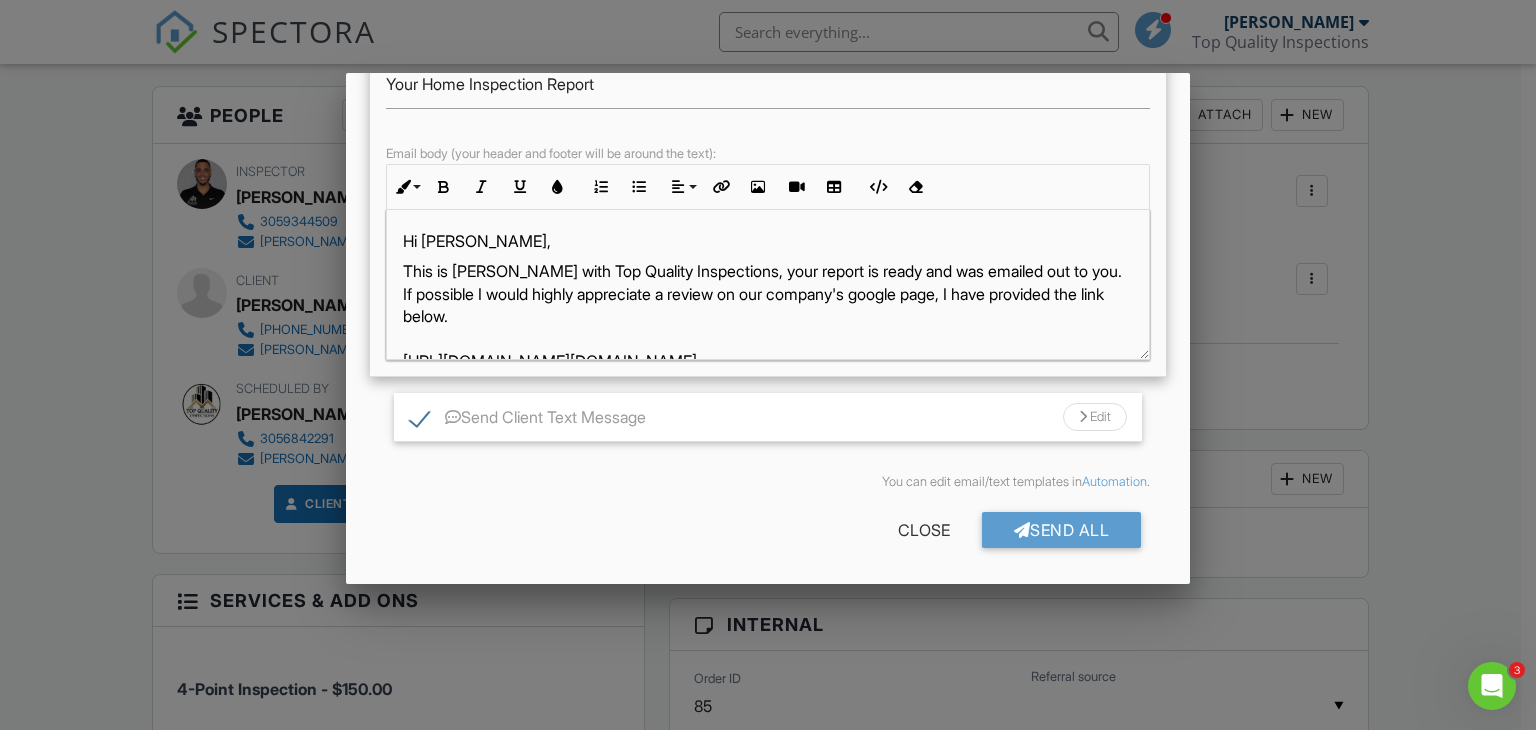 click on "This is [PERSON_NAME] with Top Quality Inspections, your report is ready and was emailed out to you. If possible I would highly appreciate a review on our company's google page, I have provided the link below. [URL][DOMAIN_NAME][DOMAIN_NAME] Thank you [PERSON_NAME] L Top Quality Inspections" at bounding box center [768, 349] 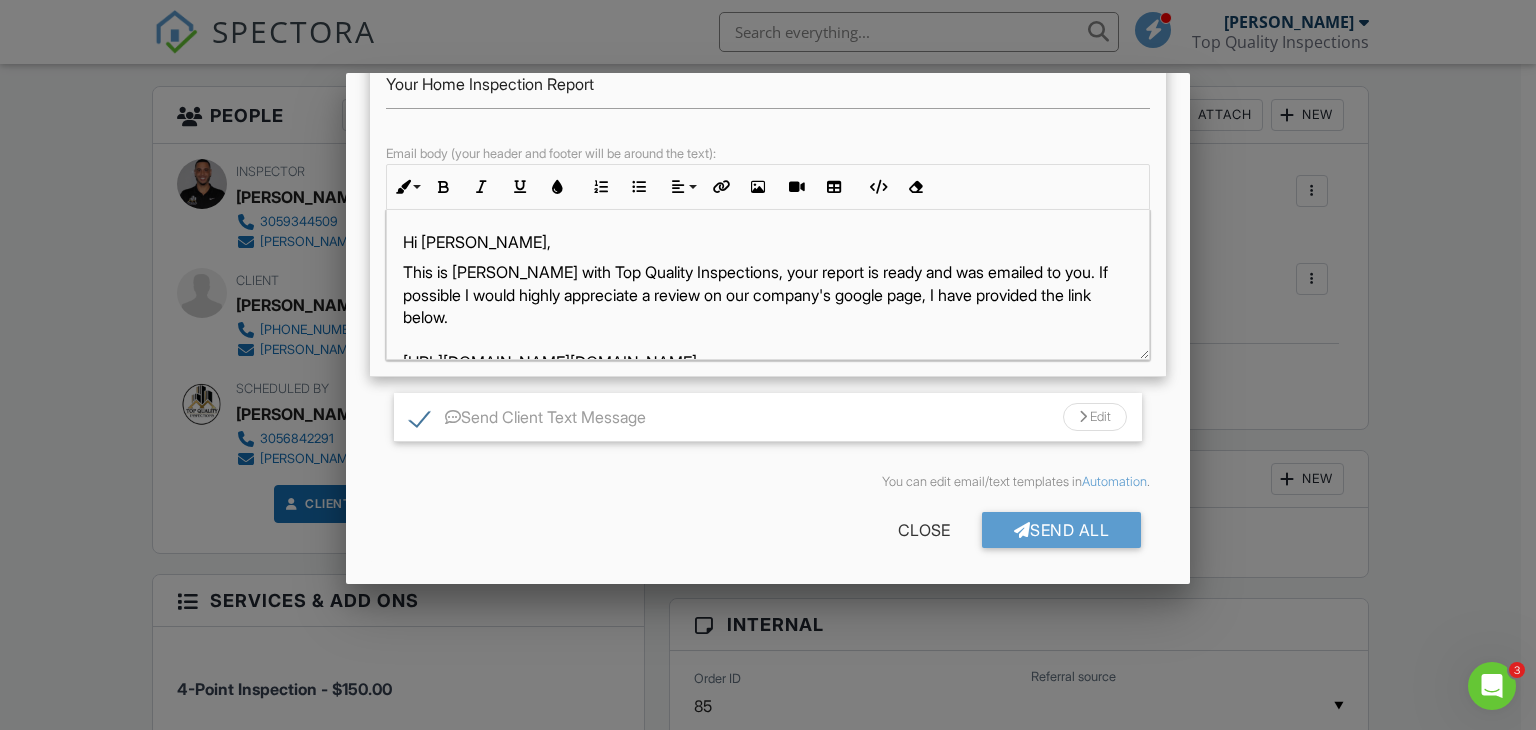 scroll, scrollTop: 0, scrollLeft: 0, axis: both 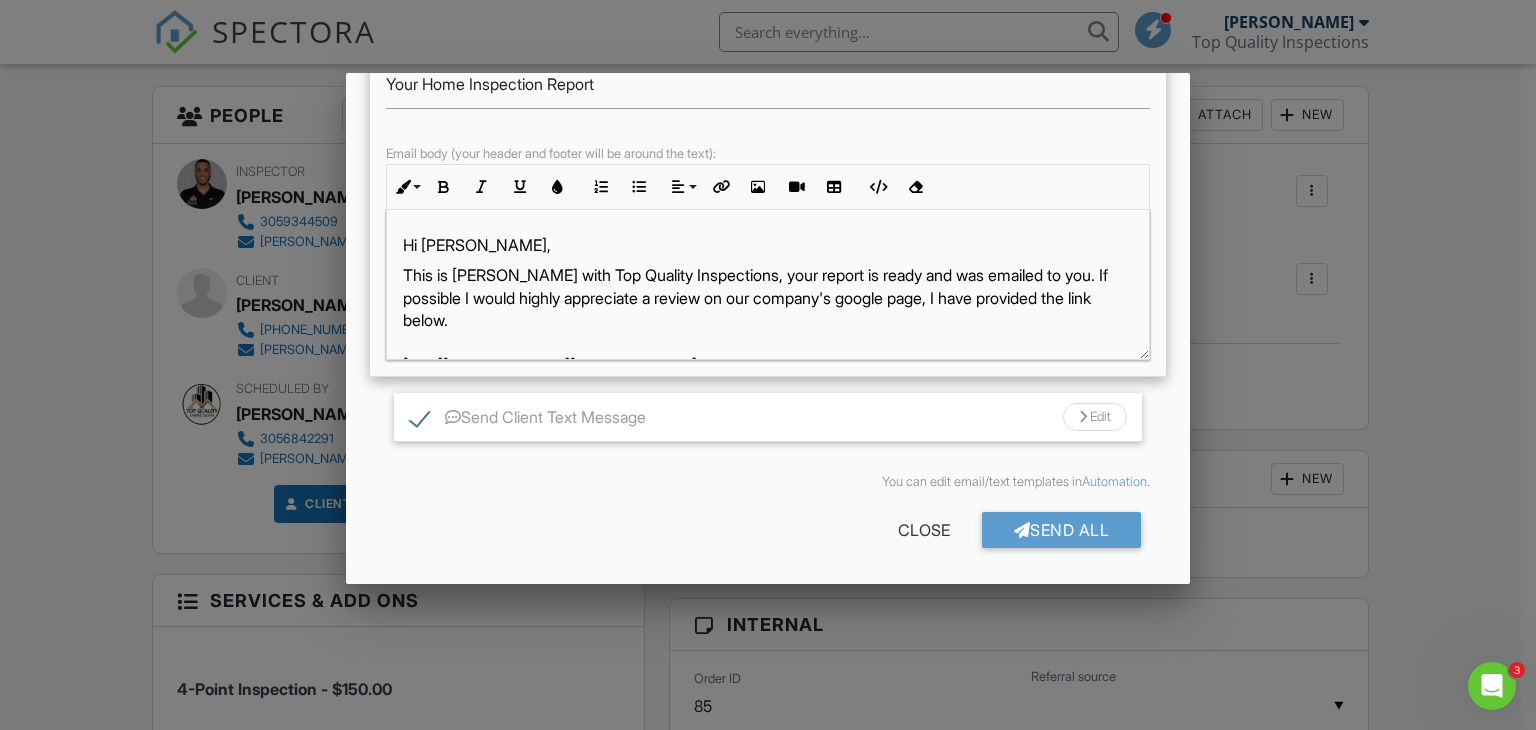 click on "Before publishing from the web, click "Preview/Publish" in the Report Editor to save your changes ( don't know where that is? ). If this is not clicked, your latest changes may not appear in the report.
Publishes all reports.
If you want to only publish certain reports, try out
Spectora Advanced
Send Client Email
Edit
Subject Line
Your Home Inspection Report
Email body (your header and footer will be around the text):
Inline Style XLarge Large Normal Small Light Small/Light Bold Italic Underline Colors Ordered List Unordered List Align Align Left Align Center Align Right Align Justify Insert Link Insert Image Insert Video Insert Table Code View Clear Formatting Hi Ana, This is Mike with Top Quality Inspections, your report is ready and was emailed to you. If possible I would highly appreciate a review on our company's google page, I have provided the link below. https://g.page/r/Ce3Uk3pCY5V3EB0/review(https://g.page/r/Ce3Uk3pCY5V3EB0/review) Thank you Mike L" at bounding box center [768, 214] 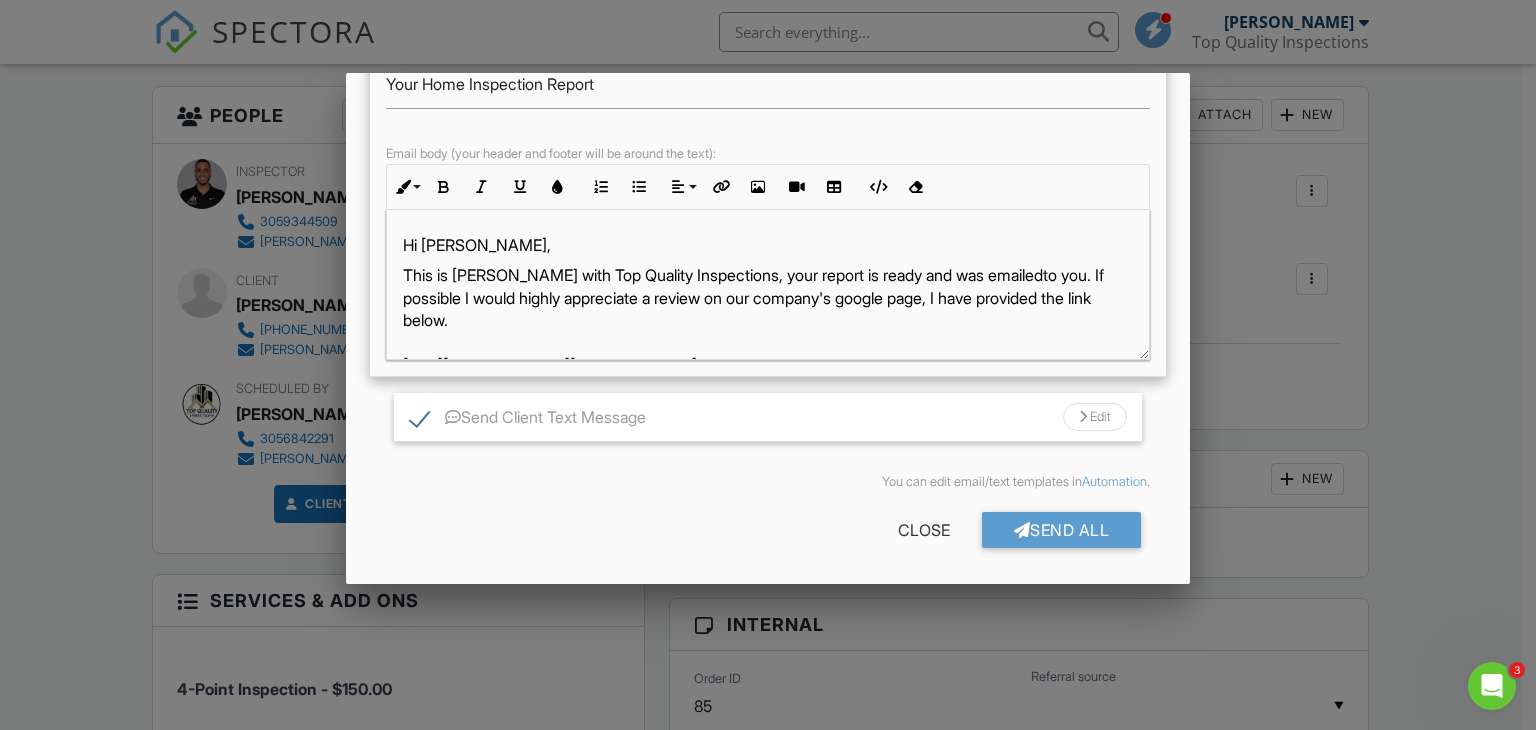 click on "Subject Line
Your Home Inspection Report
Email body (your header and footer will be around the text):
Inline Style XLarge Large Normal Small Light Small/Light Bold Italic Underline Colors Ordered List Unordered List Align Align Left Align Center Align Right Align Justify Insert Link Insert Image Insert Video Insert Table Code View Clear Formatting Hi Ana, This is Mike with Top Quality Inspections, your report is ready and was emailed ​ ​  to you. If possible I would highly appreciate a review on our company's google page, I have provided the link below. https://g.page/r/Ce3Uk3pCY5V3EB0/review(https://g.page/r/Ce3Uk3pCY5V3EB0/review) Thank you Mike L Top Quality Inspections View Report Here's a few tips for reading your home inspection report. Let me know if you have any questions. Thank you!" at bounding box center [768, 199] 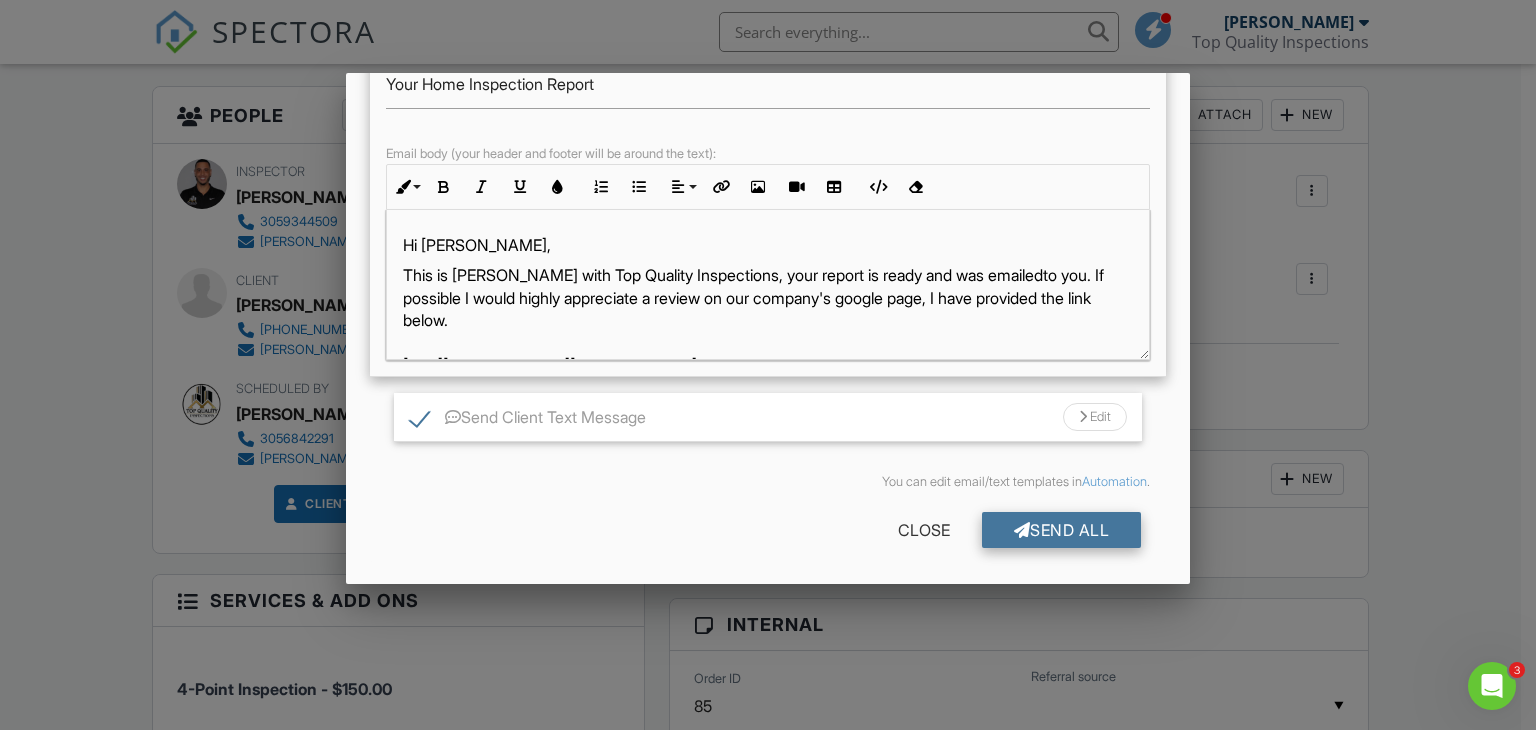 click on "Send All" at bounding box center (1062, 530) 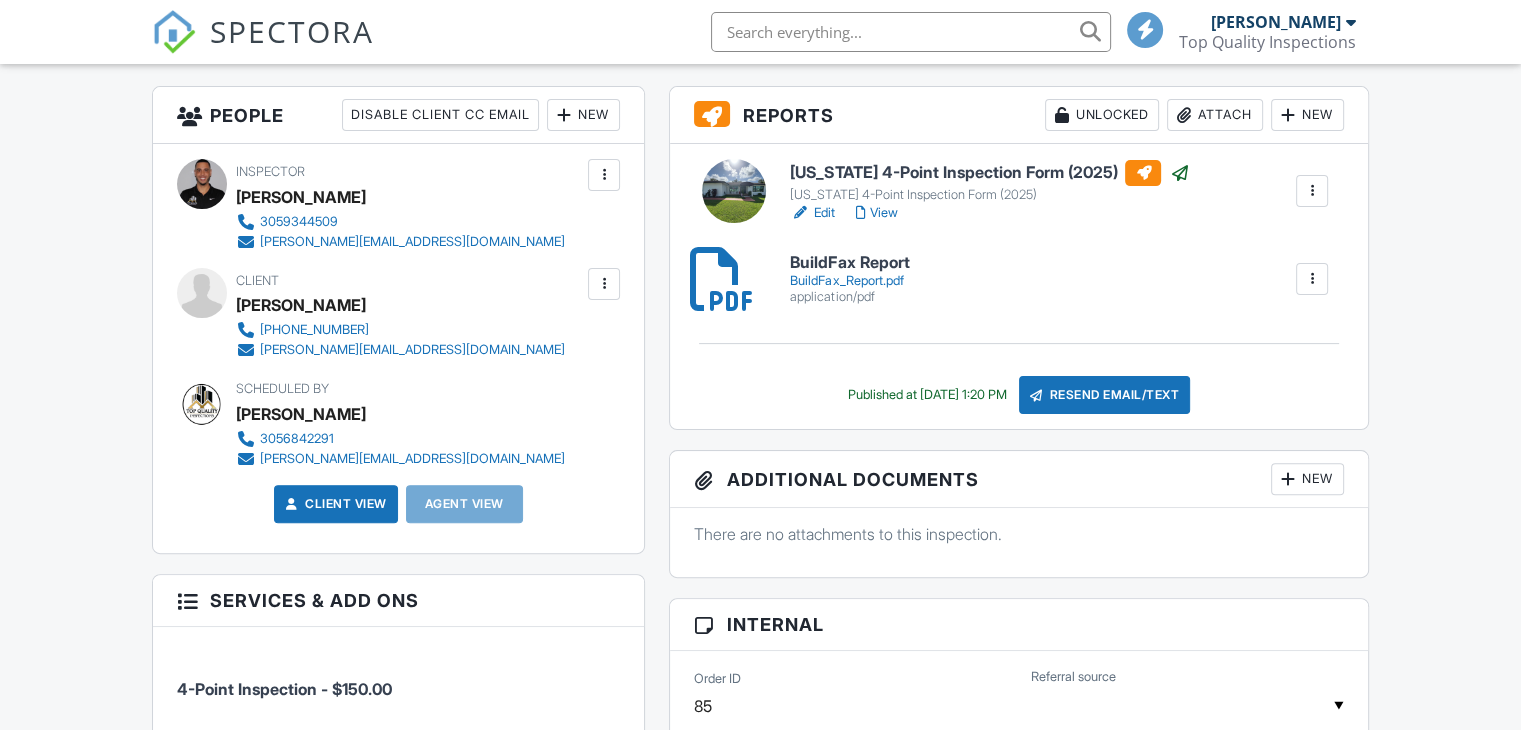 scroll, scrollTop: 500, scrollLeft: 0, axis: vertical 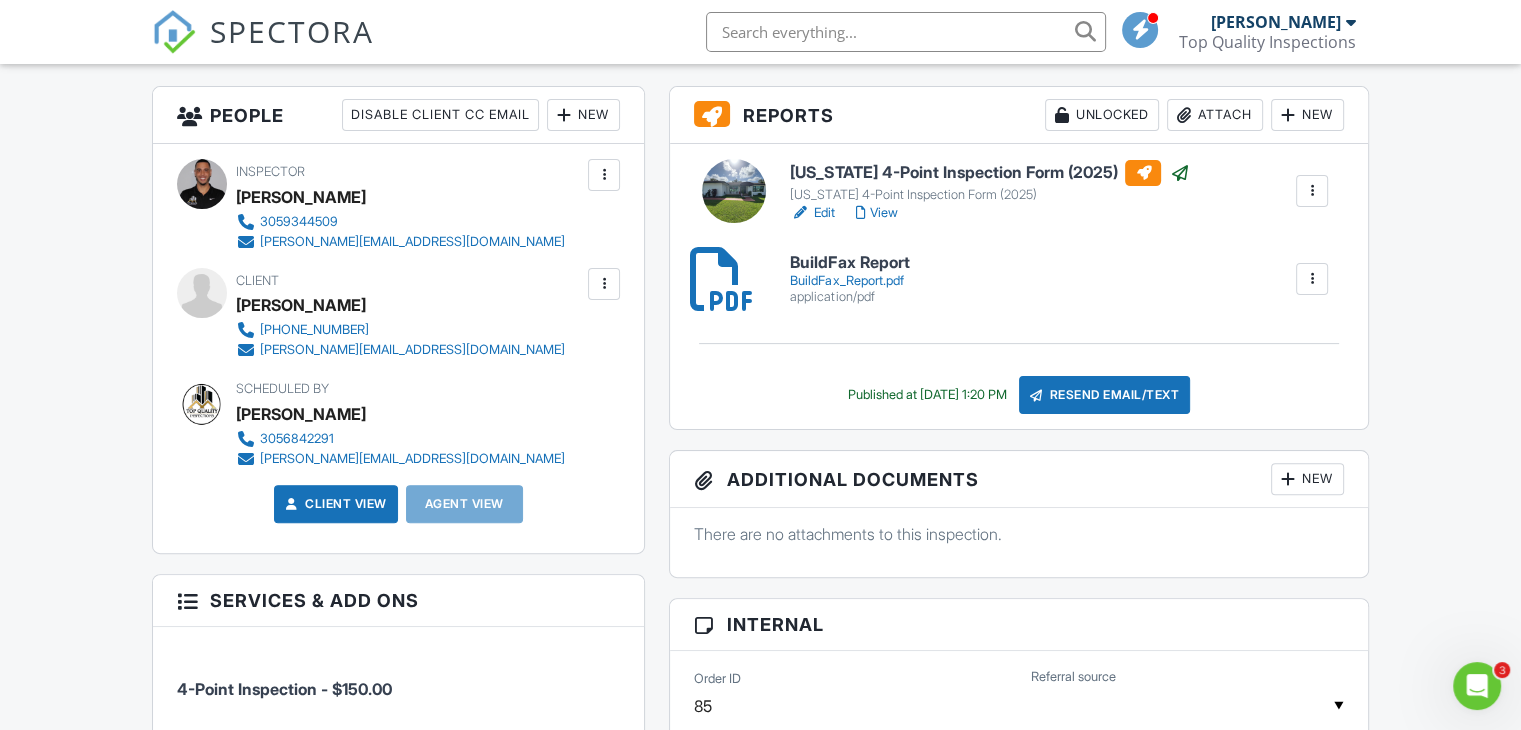 click on "SPECTORA" at bounding box center [292, 31] 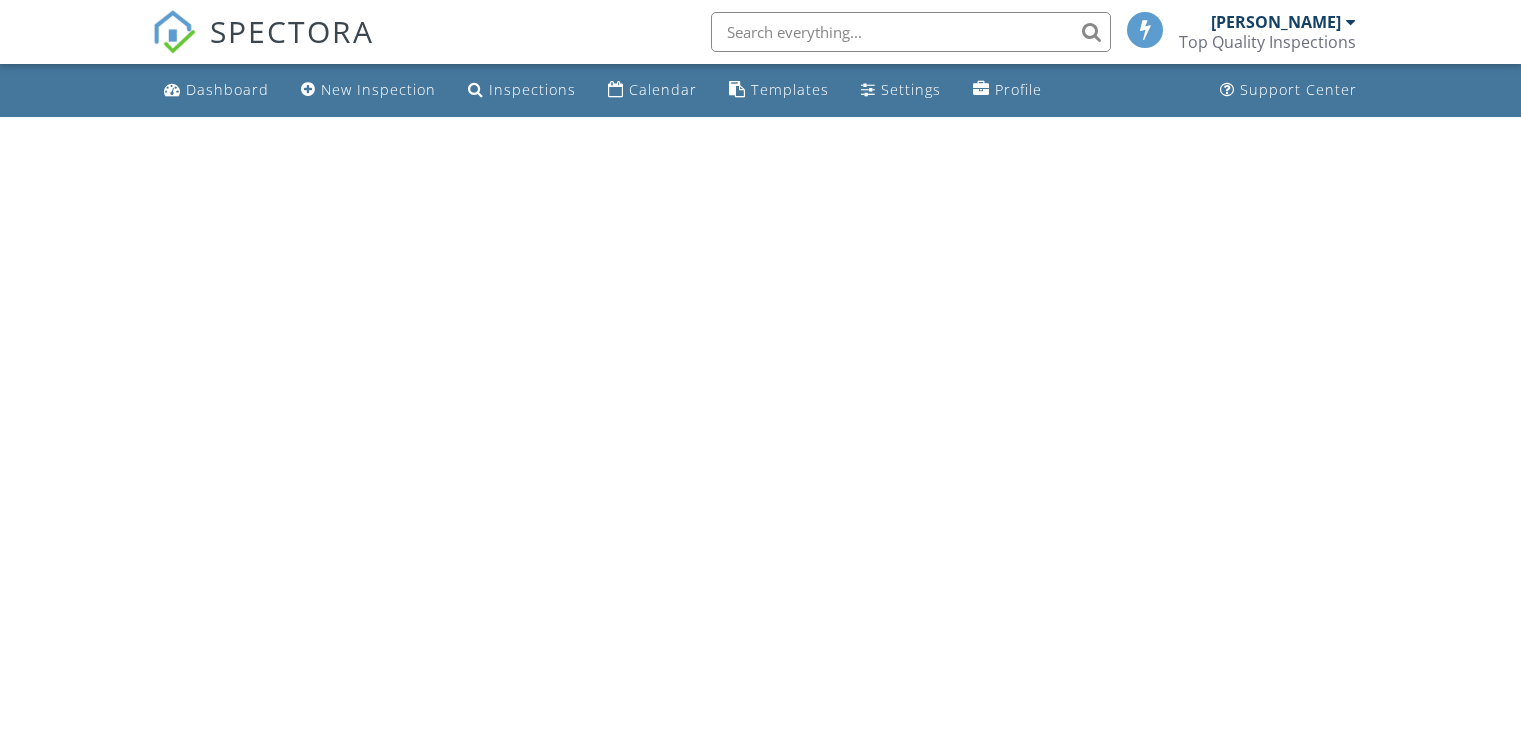 scroll, scrollTop: 0, scrollLeft: 0, axis: both 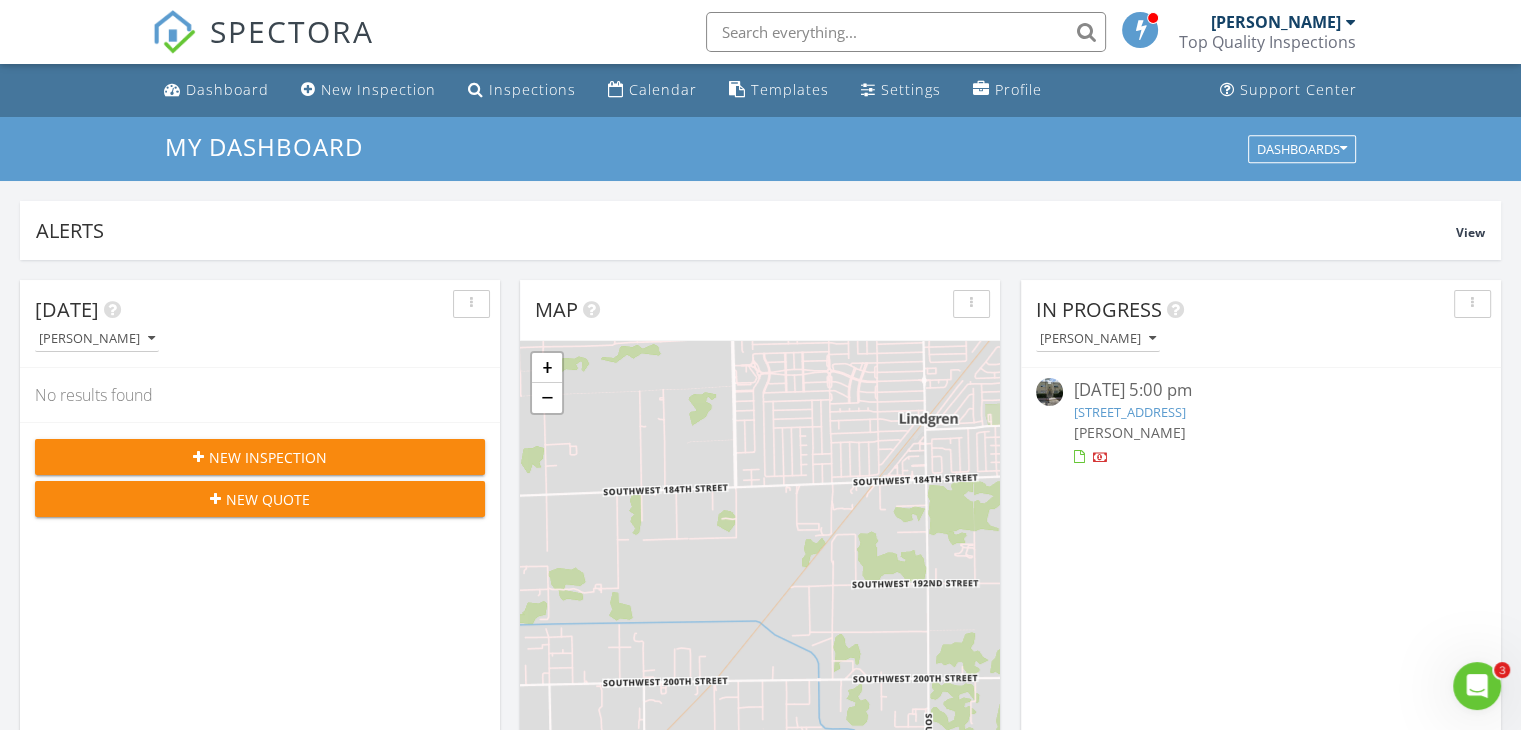 click at bounding box center (1100, 459) 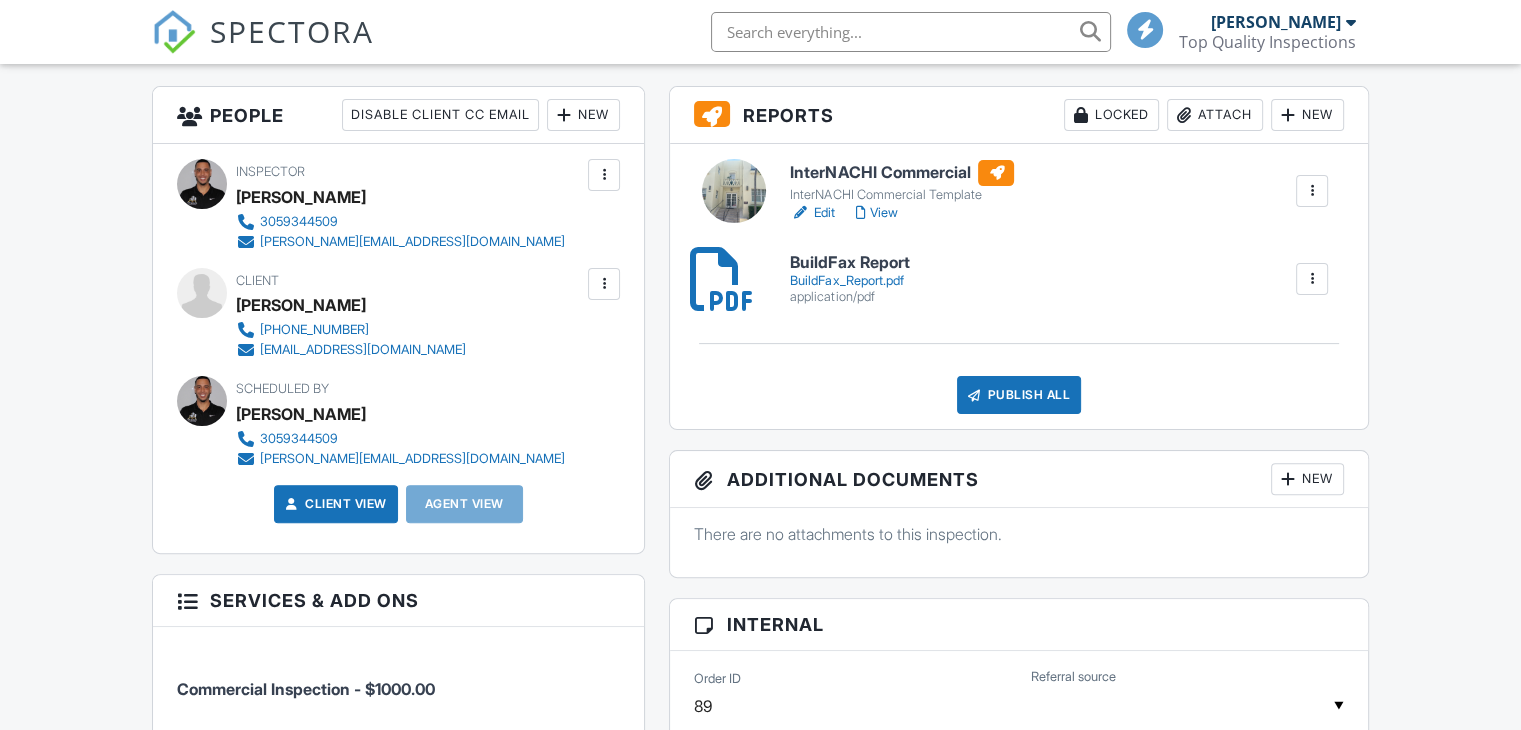 scroll, scrollTop: 500, scrollLeft: 0, axis: vertical 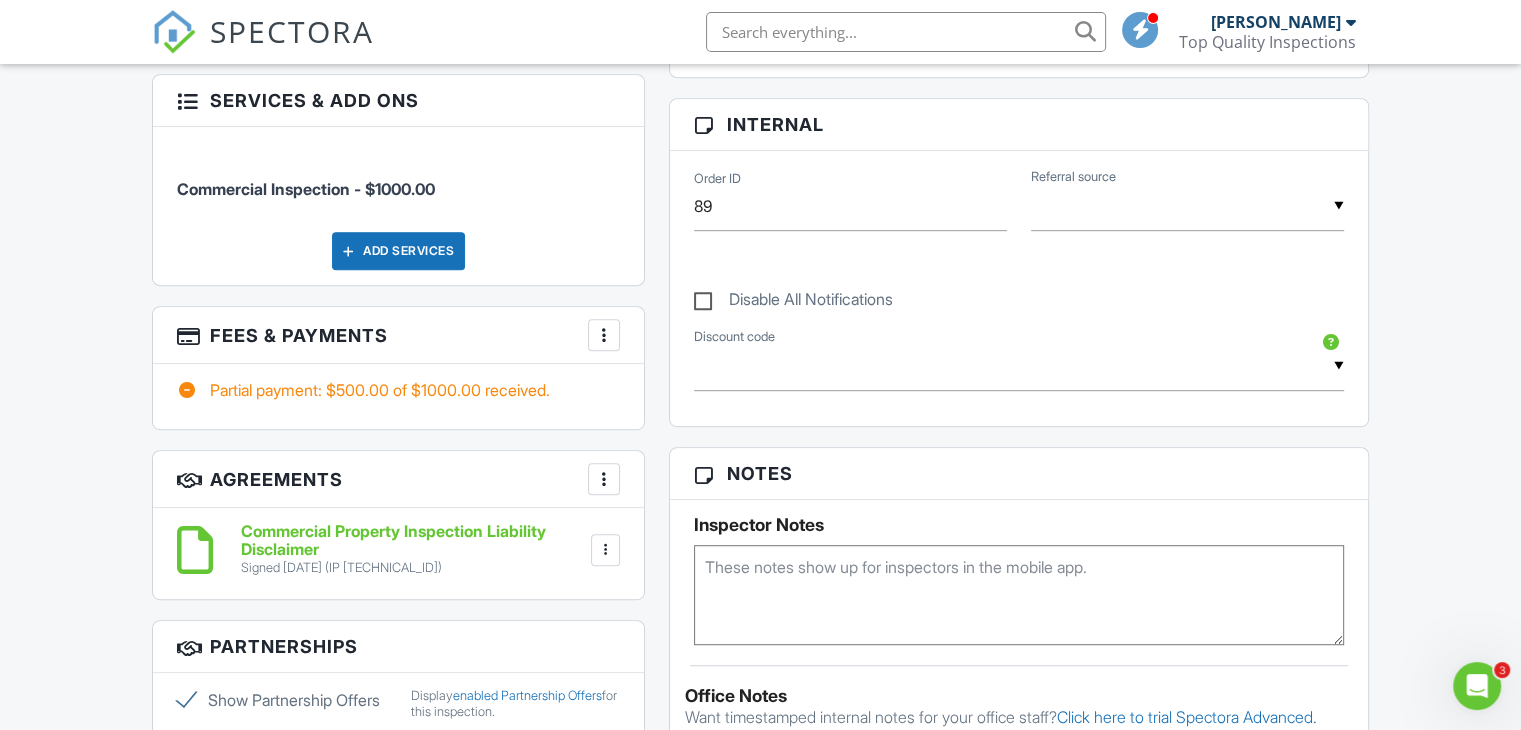 click at bounding box center (604, 335) 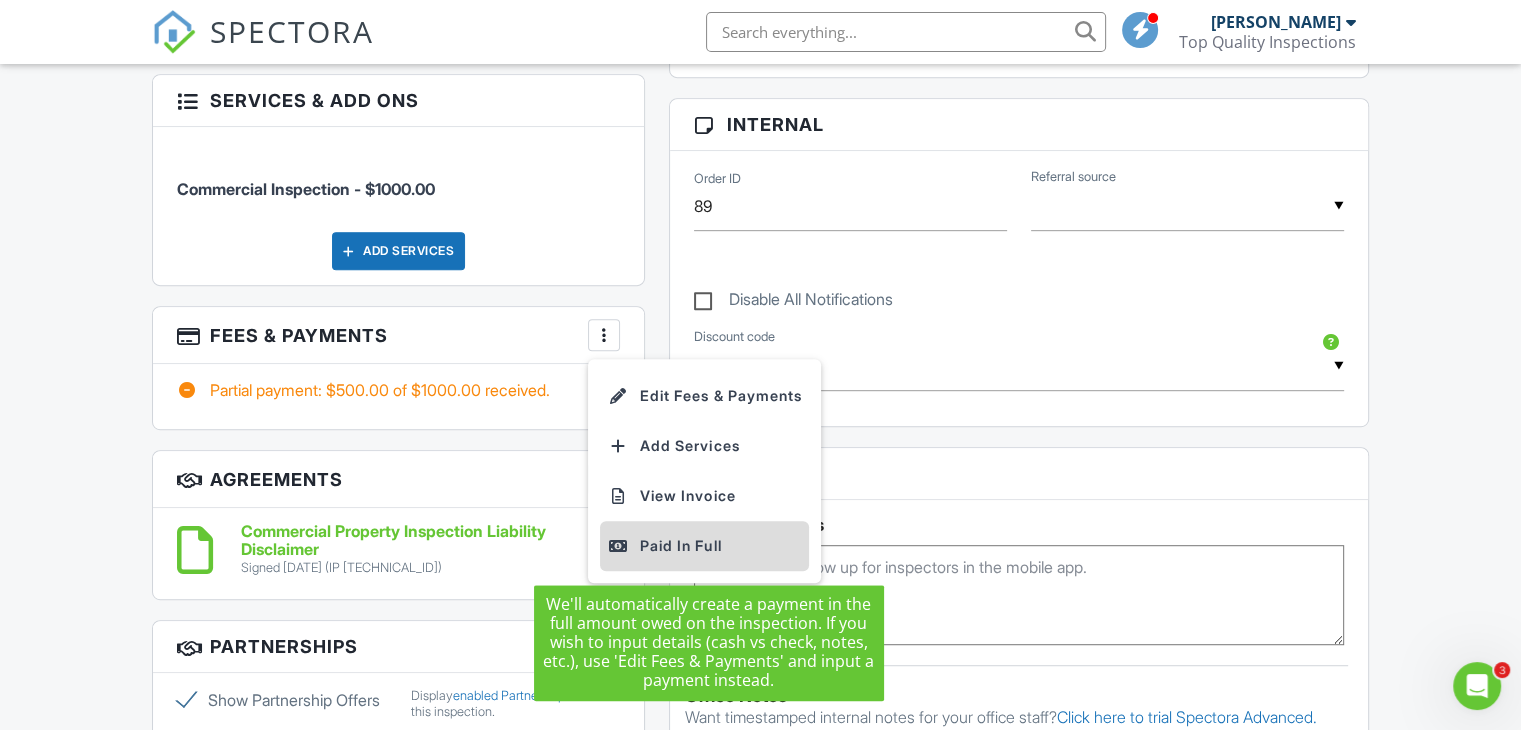 click on "Paid In Full" at bounding box center [704, 546] 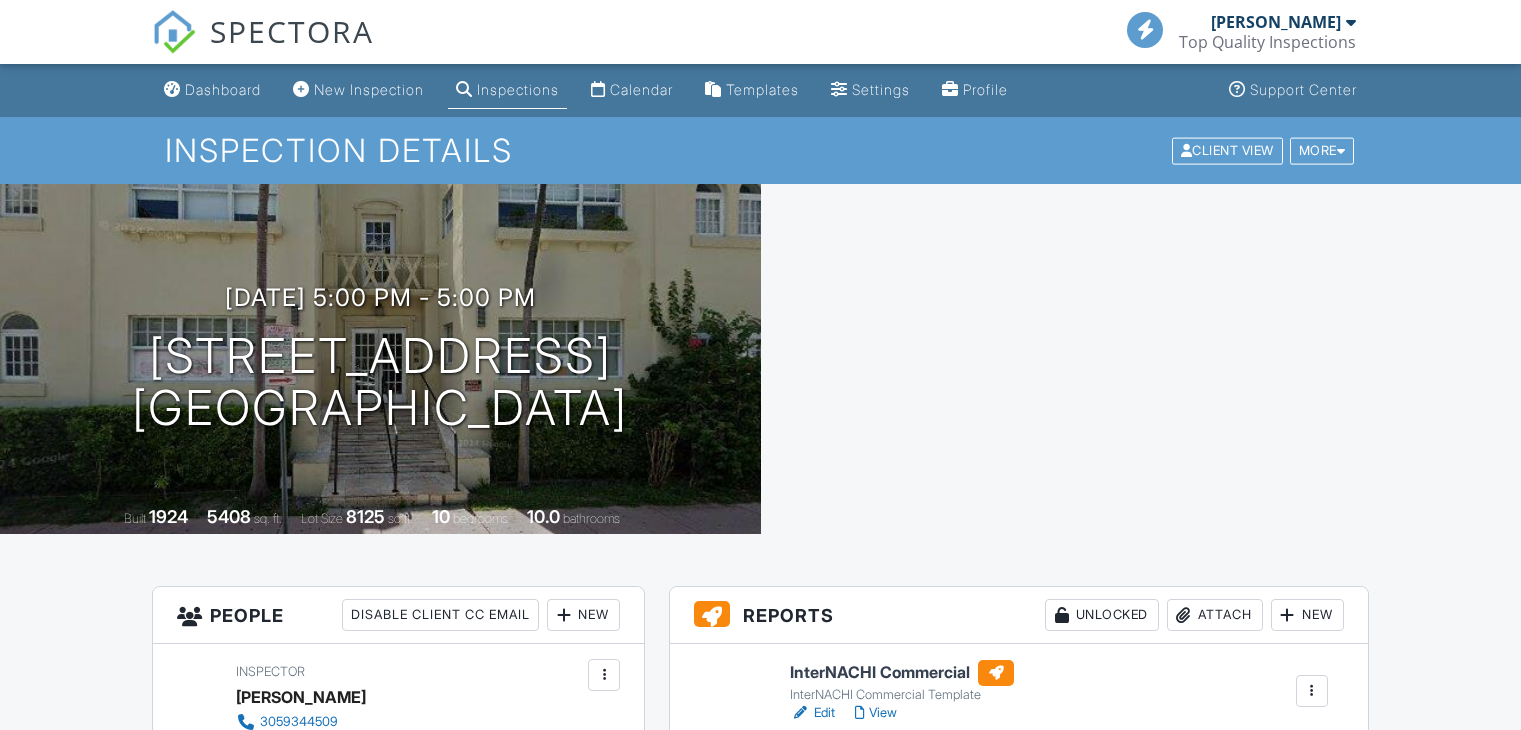 scroll, scrollTop: 0, scrollLeft: 0, axis: both 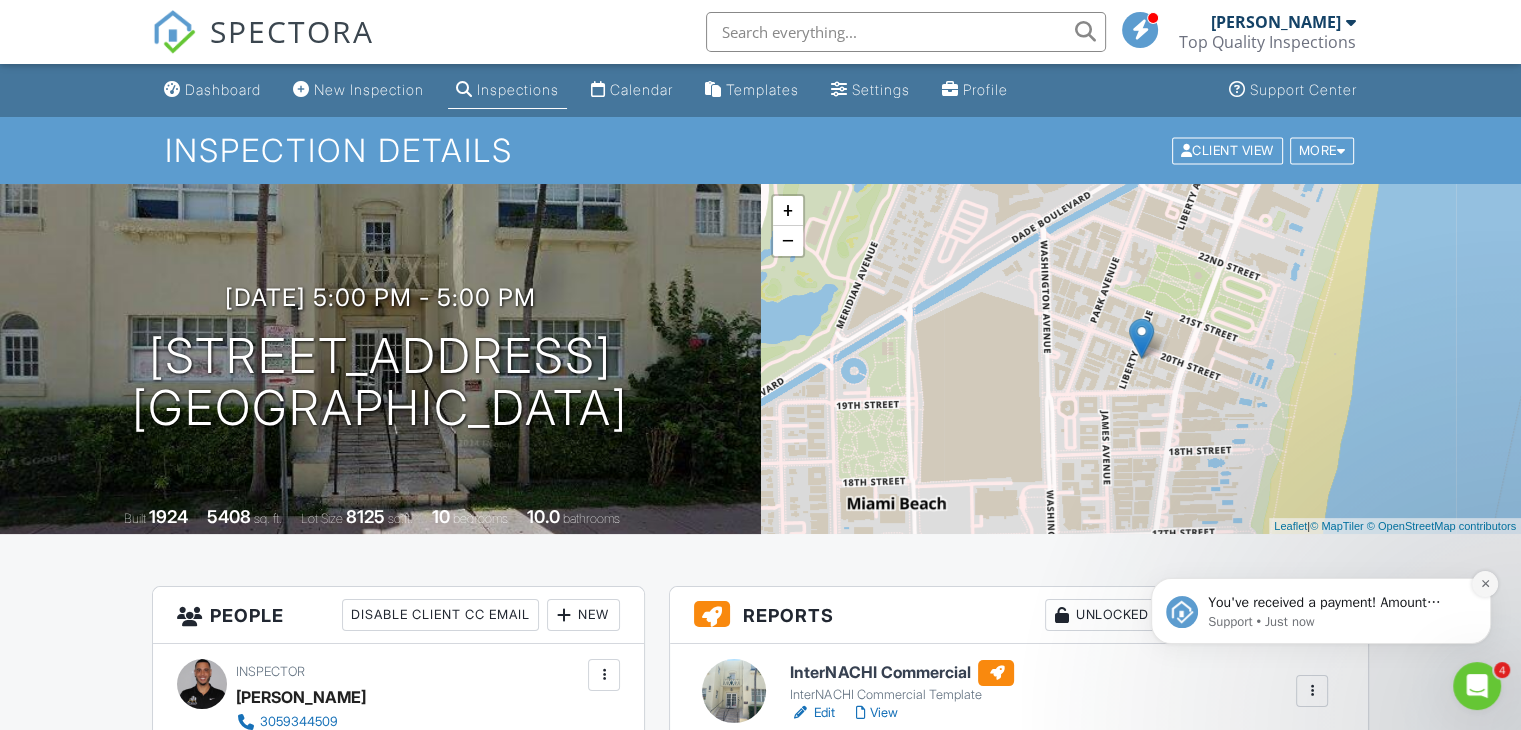 click 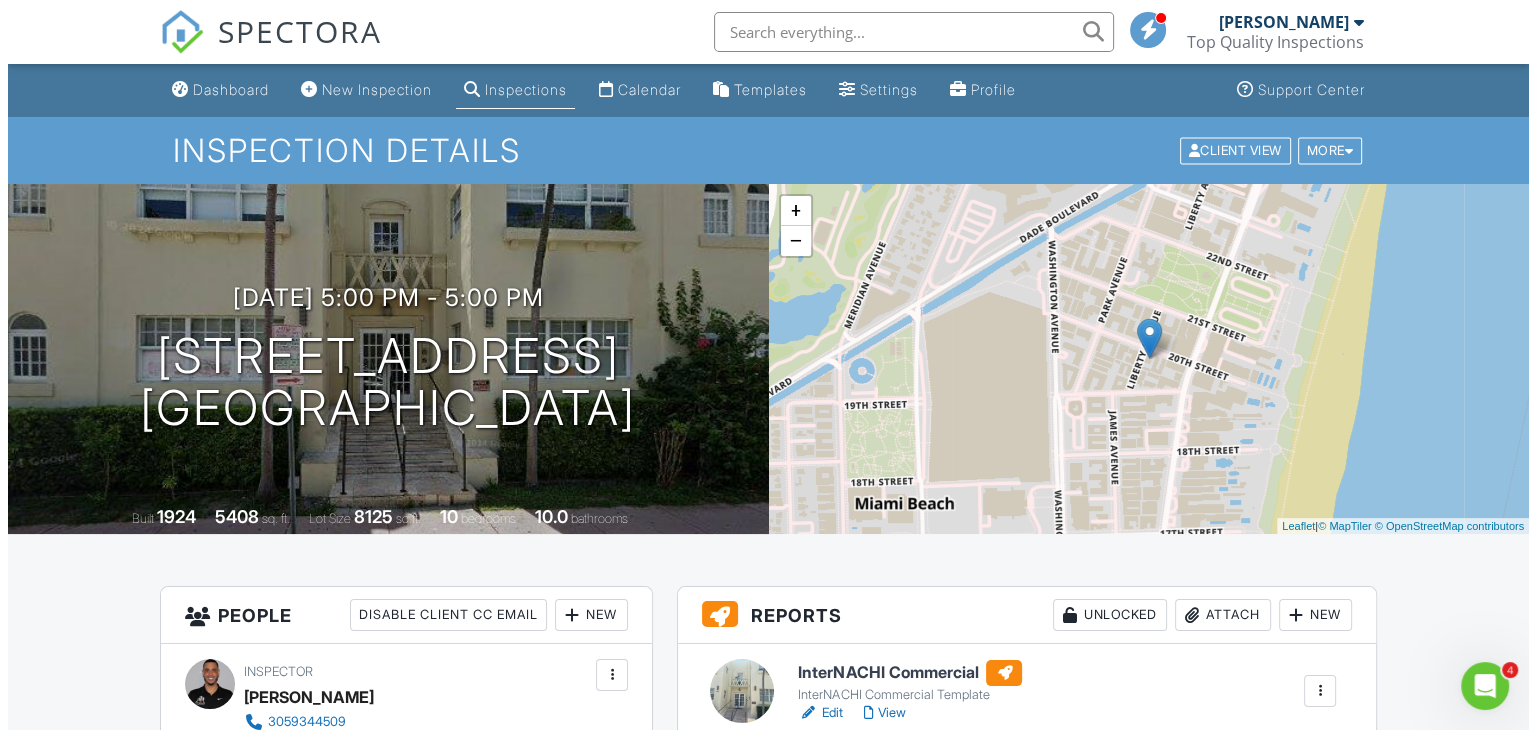 scroll, scrollTop: 500, scrollLeft: 0, axis: vertical 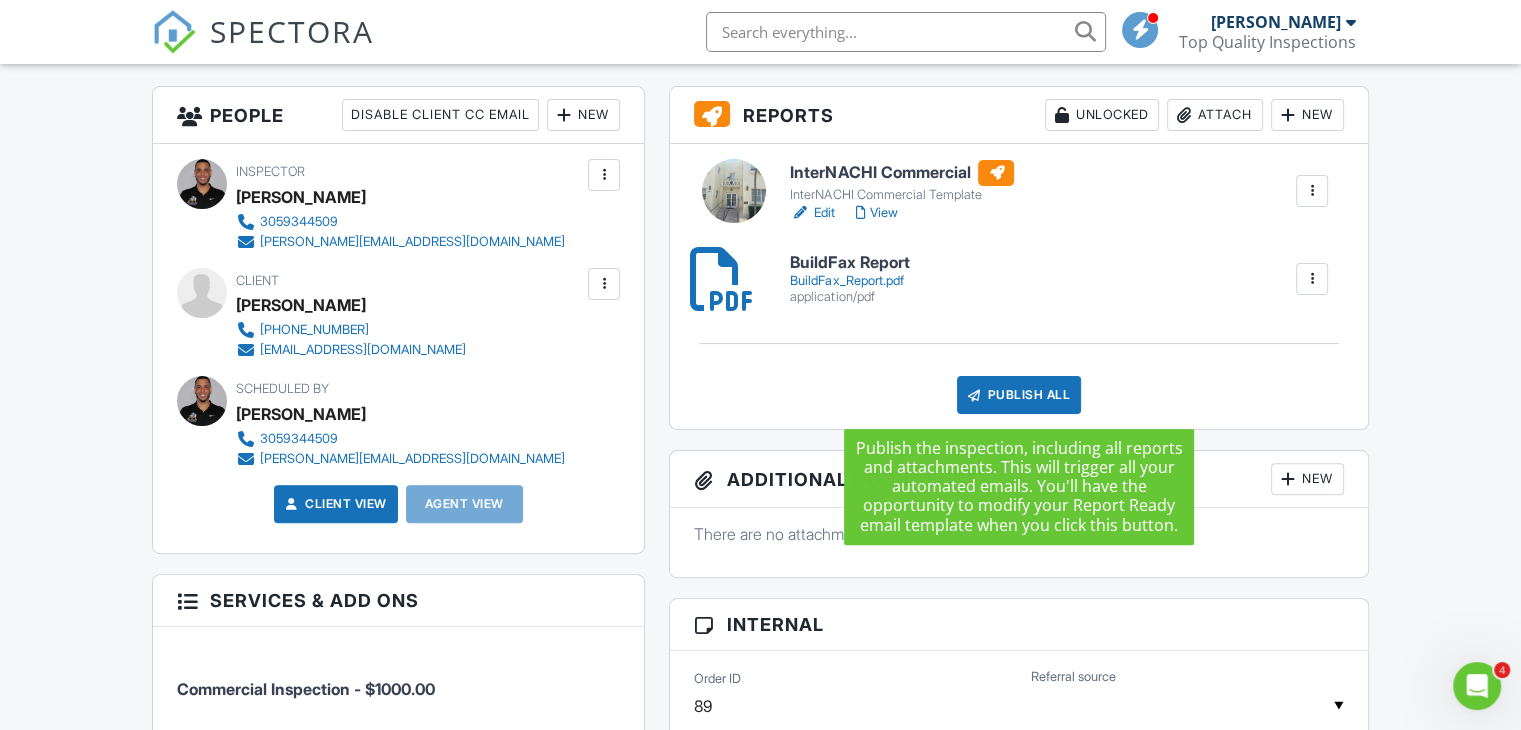 click on "Publish All" at bounding box center [1019, 395] 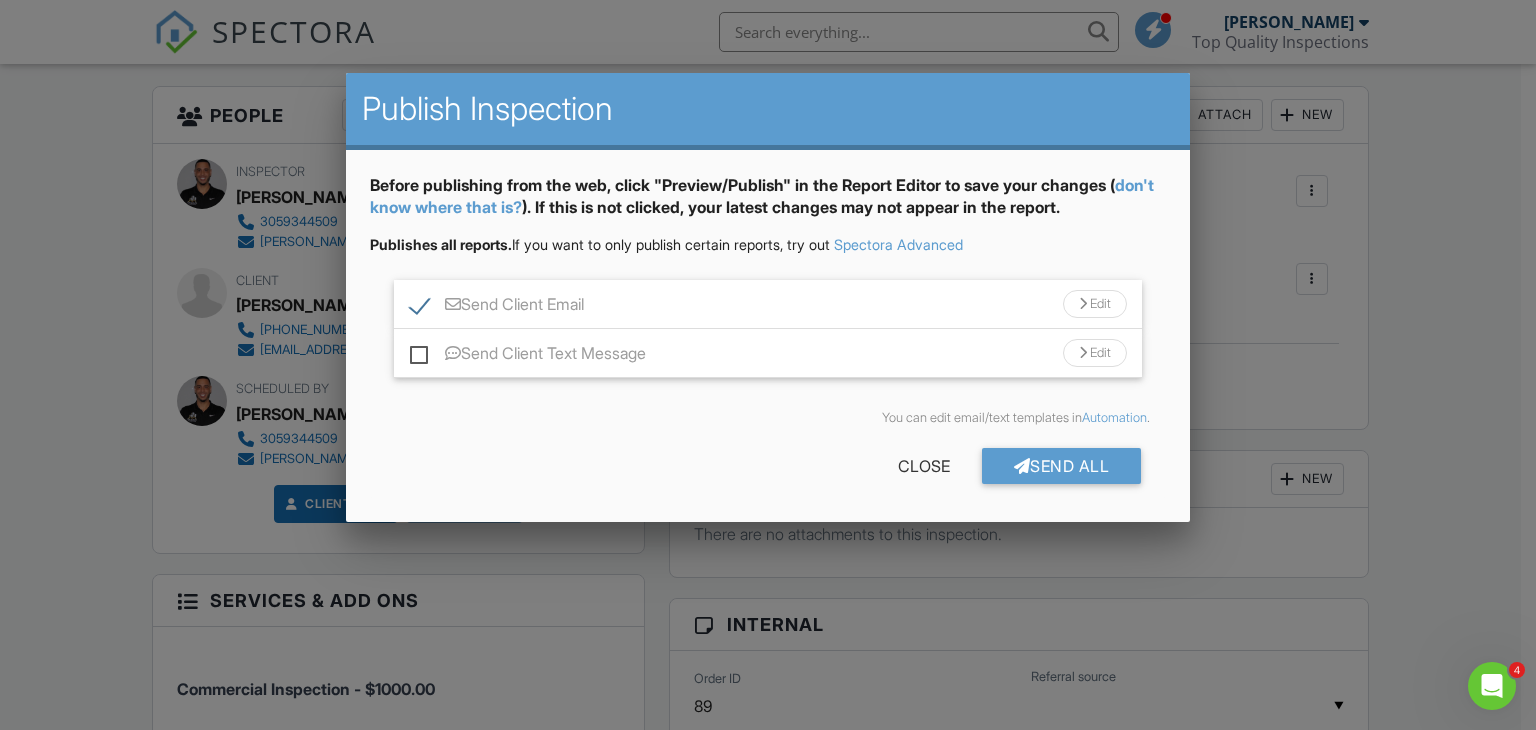 click on "Send Client Text Message" at bounding box center (528, 356) 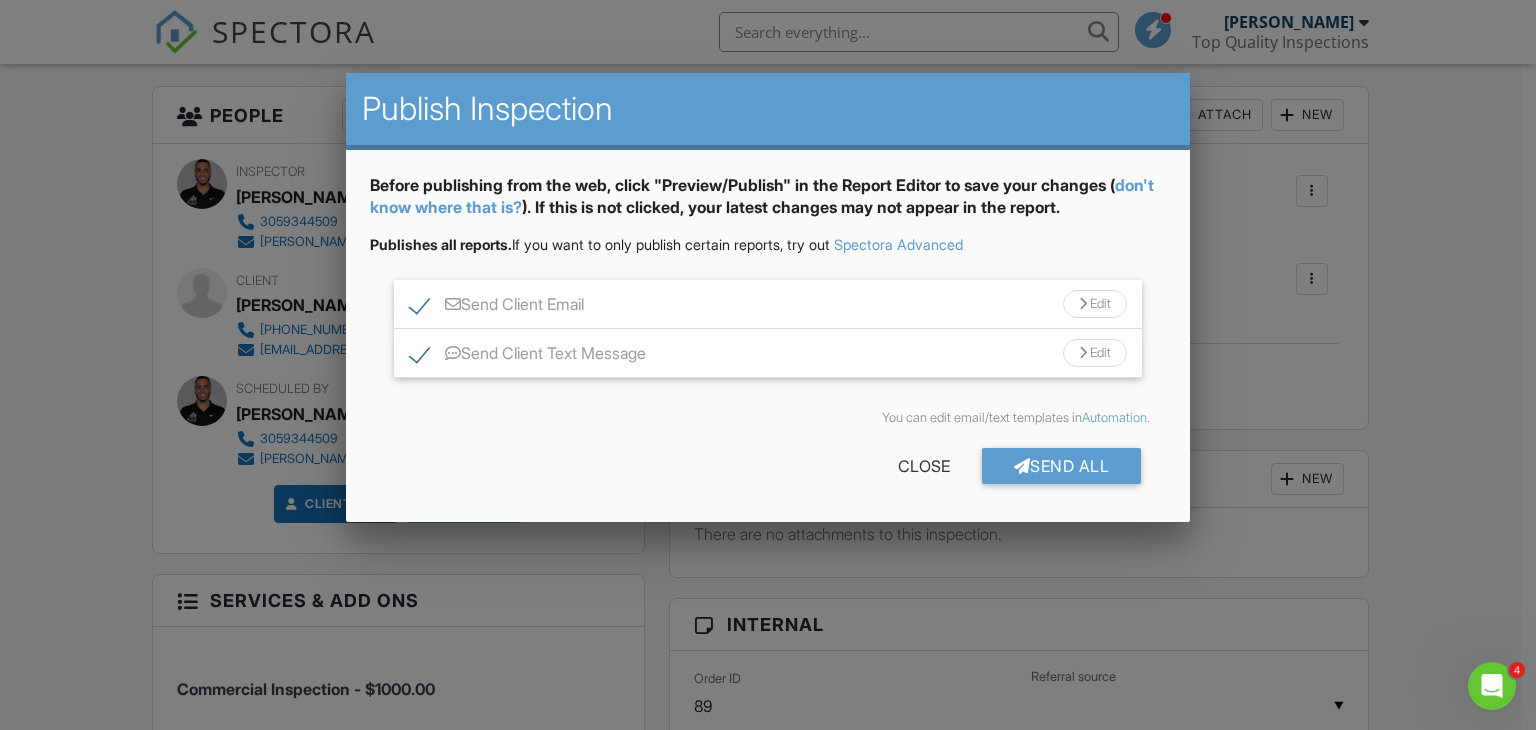 click on "Edit" at bounding box center [1095, 304] 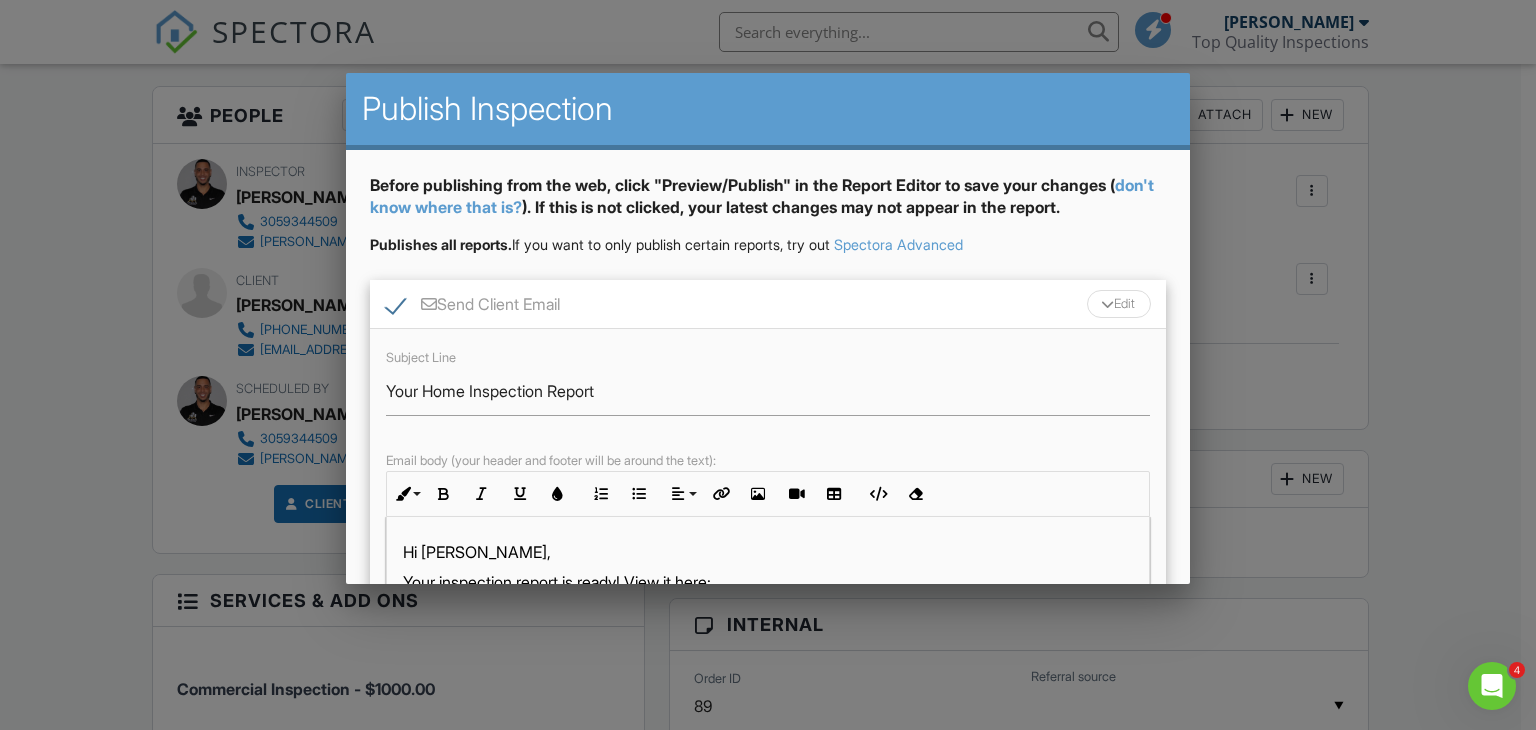 scroll, scrollTop: 307, scrollLeft: 0, axis: vertical 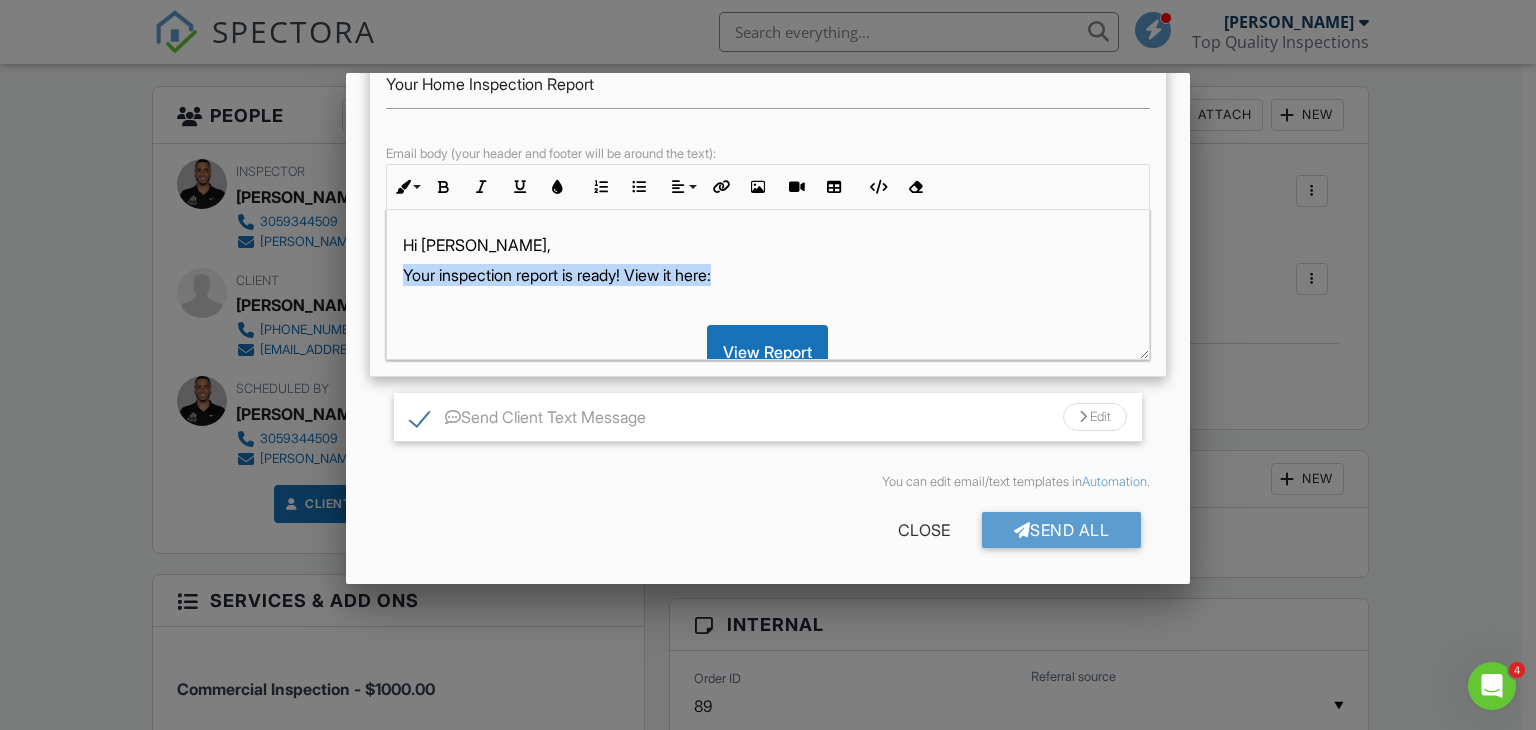 drag, startPoint x: 695, startPoint y: 278, endPoint x: 389, endPoint y: 277, distance: 306.00165 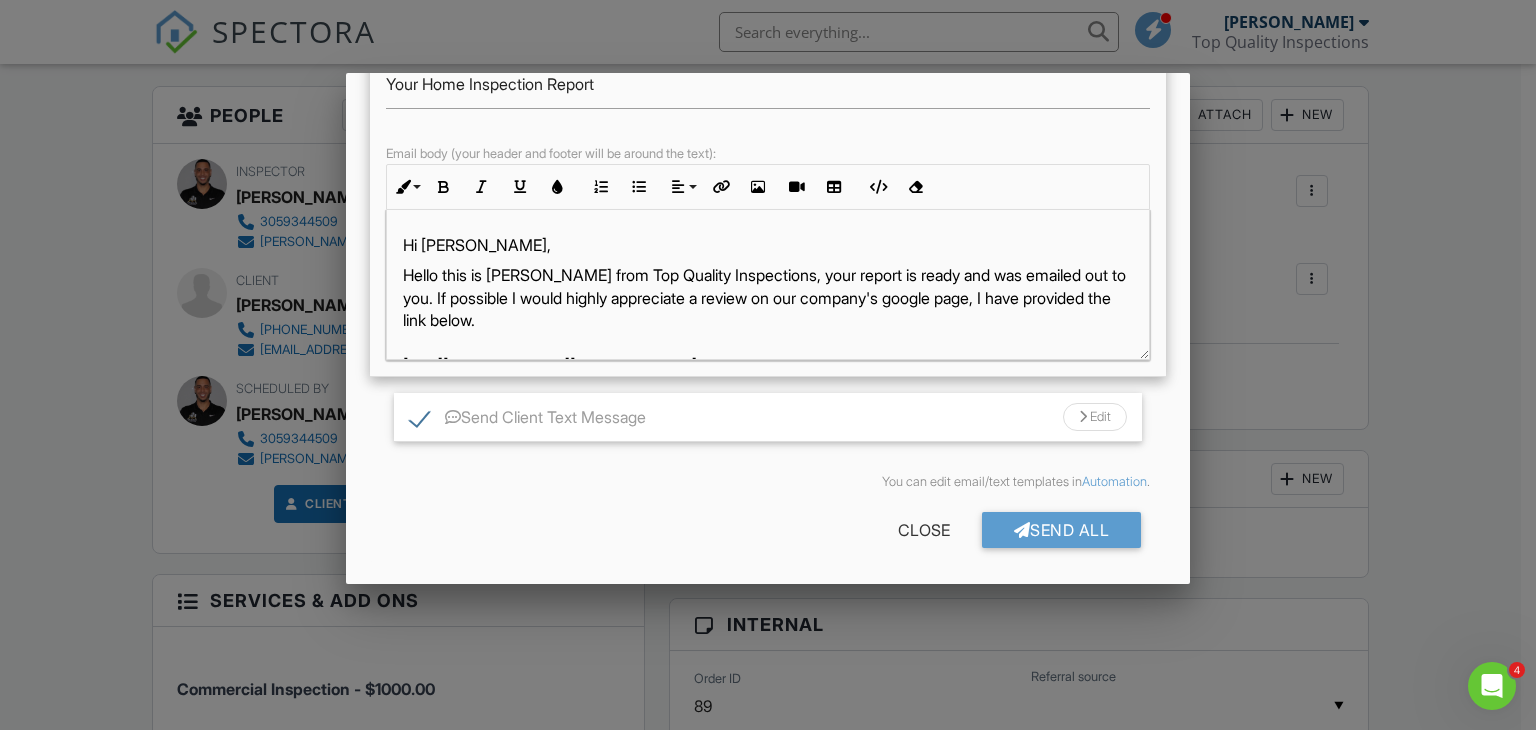 scroll, scrollTop: 84, scrollLeft: 0, axis: vertical 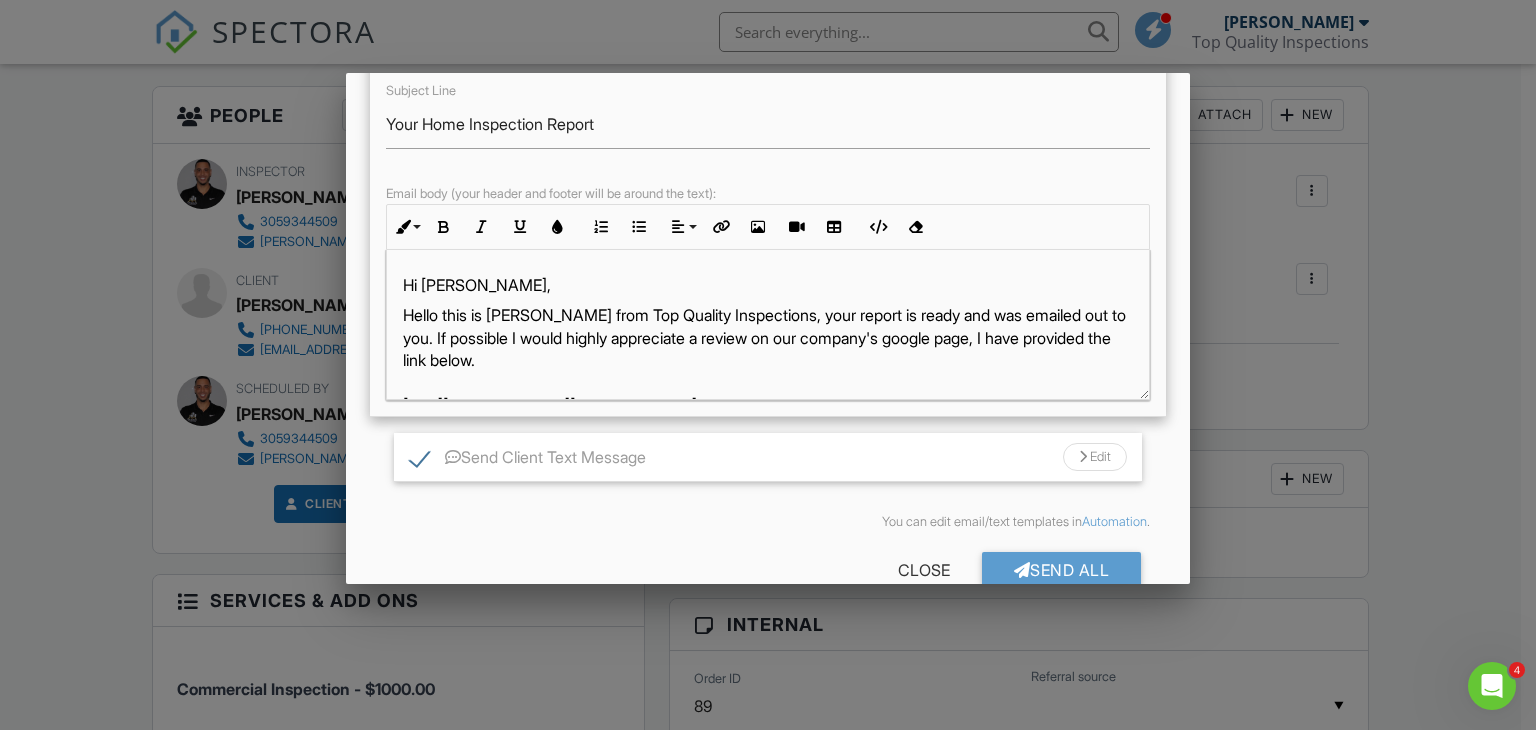 click on "Hello this is [PERSON_NAME] from Top Quality Inspections, your report is ready and was emailed out to you. If possible I would highly appreciate a review on our company's google page, I have provided the link below. [URL][DOMAIN_NAME][DOMAIN_NAME] Thank you [PERSON_NAME] L Top Quality Inspections" at bounding box center (768, 393) 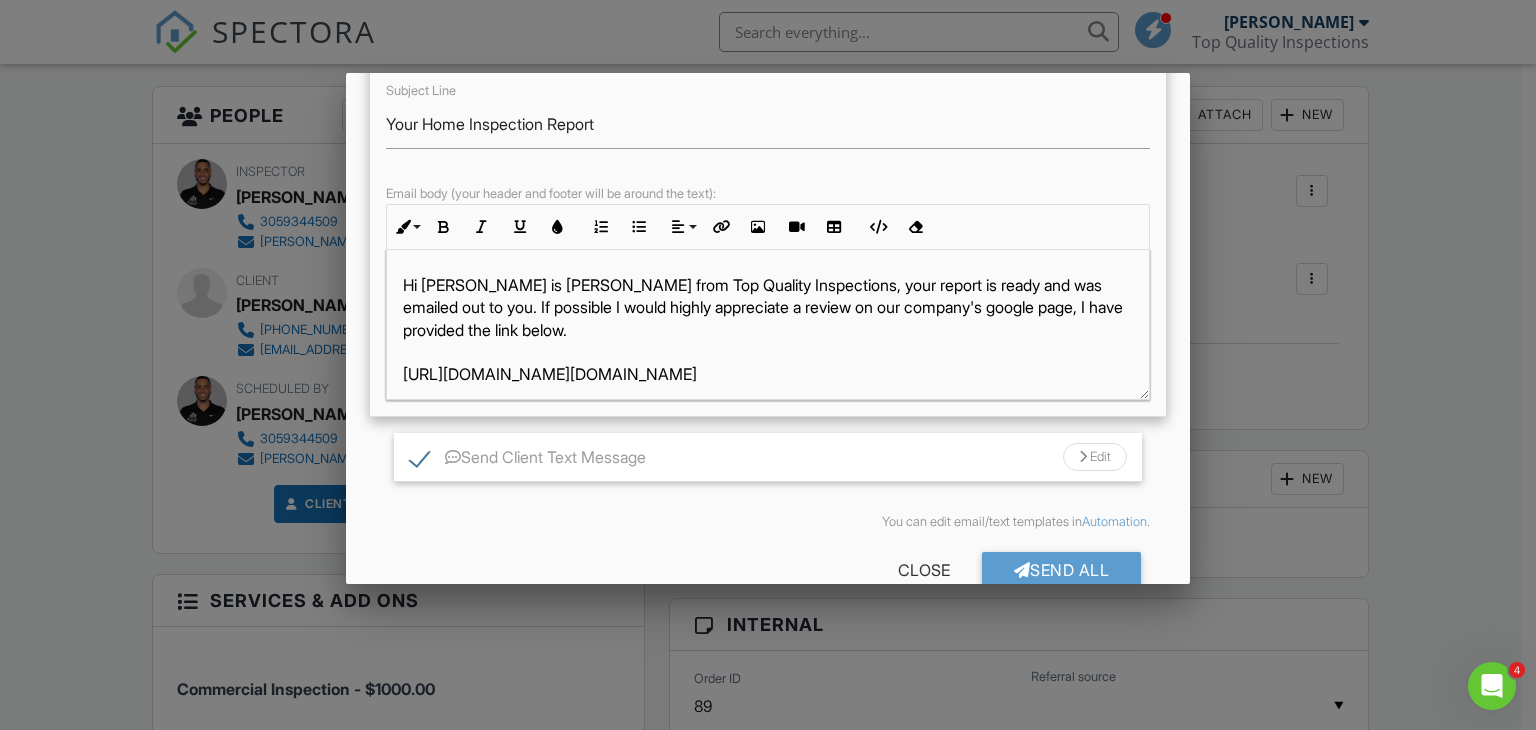 type 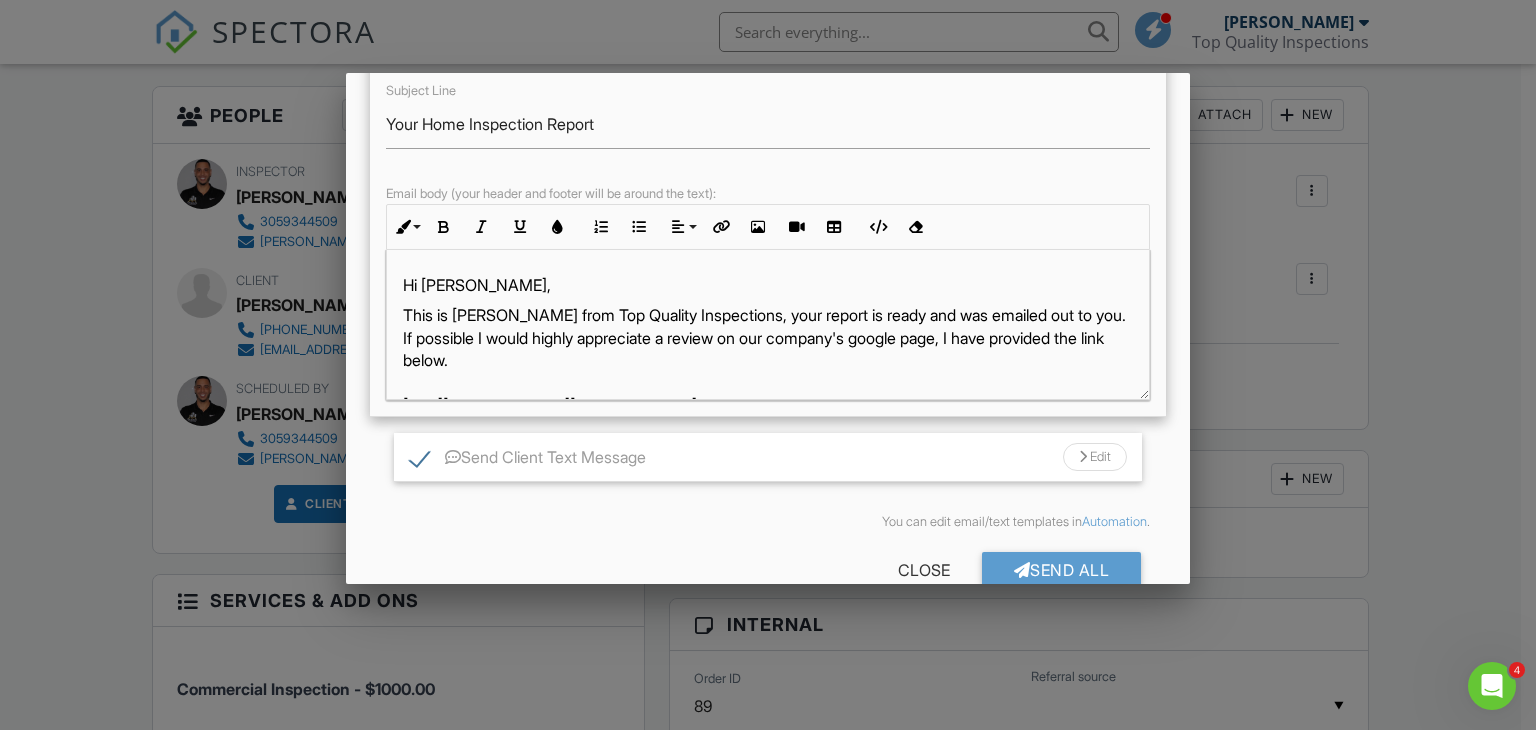 click on "This is [PERSON_NAME] from Top Quality Inspections, your report is ready and was emailed out to you. If possible I would highly appreciate a review on our company's google page, I have provided the link below. [URL][DOMAIN_NAME][DOMAIN_NAME] Thank you [PERSON_NAME] L Top Quality Inspections" at bounding box center (768, 393) 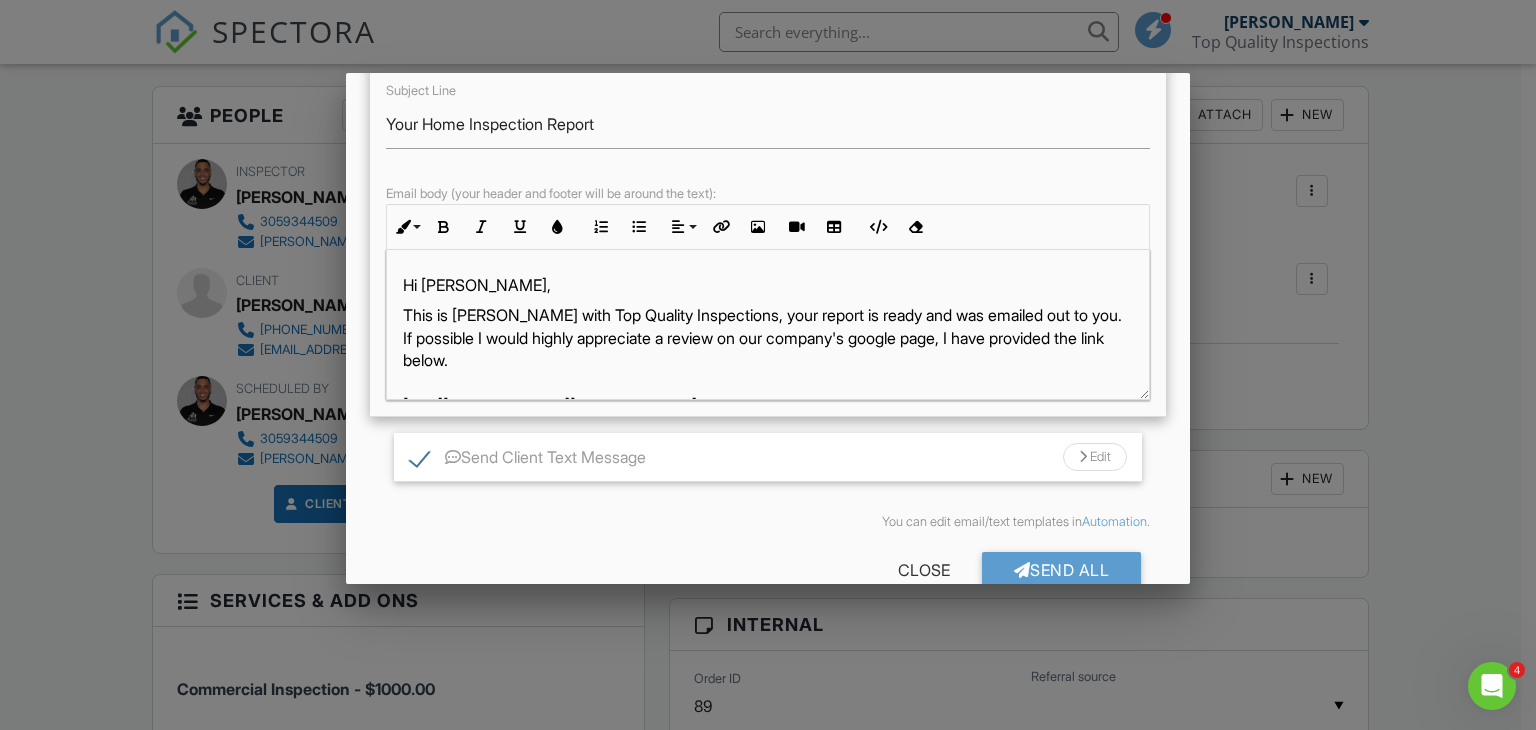click on "This is [PERSON_NAME] with Top Quality Inspections, your report is ready and was emailed out to you. If possible I would highly appreciate a review on our company's google page, I have provided the link below. [URL][DOMAIN_NAME][DOMAIN_NAME] Thank you [PERSON_NAME] L Top Quality Inspections" at bounding box center (768, 393) 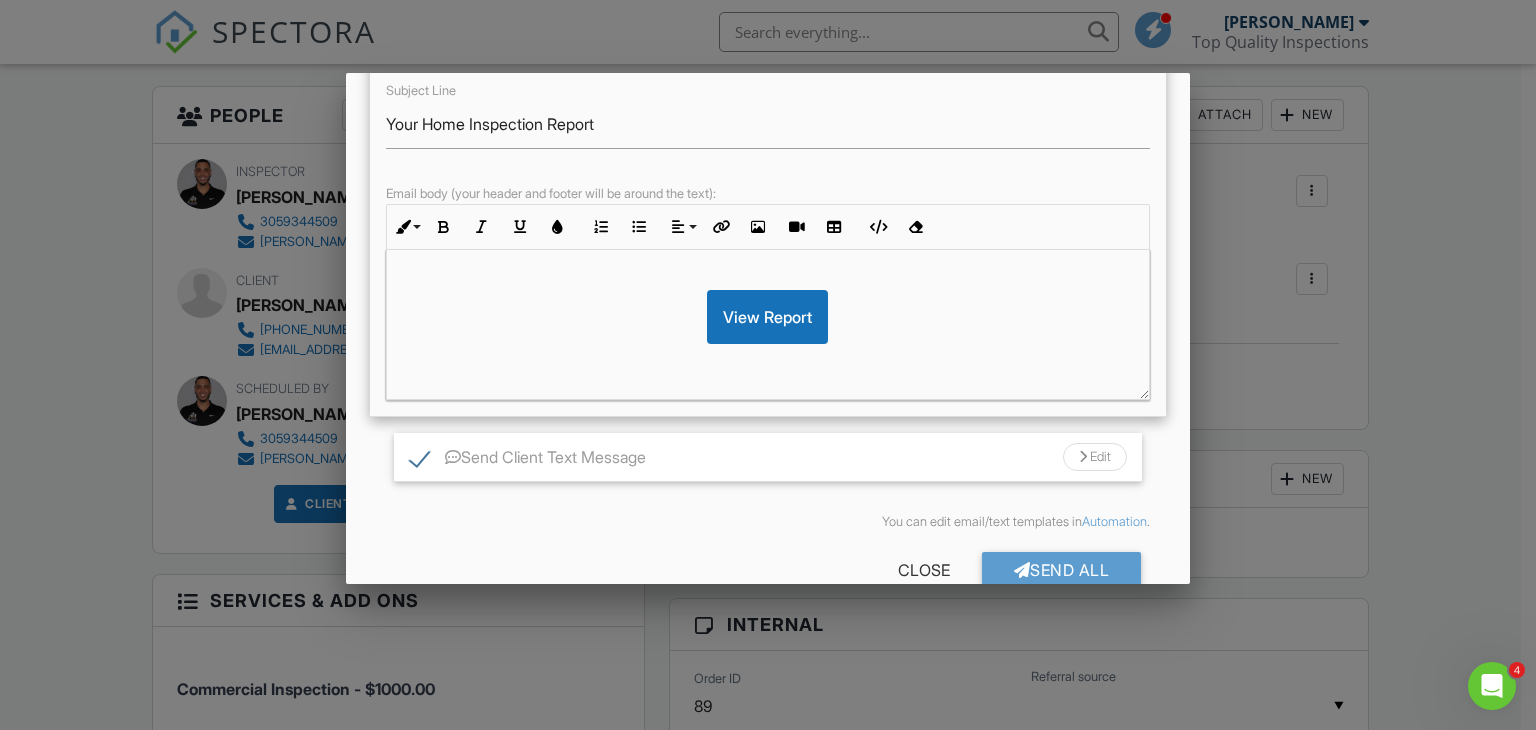 scroll, scrollTop: 383, scrollLeft: 0, axis: vertical 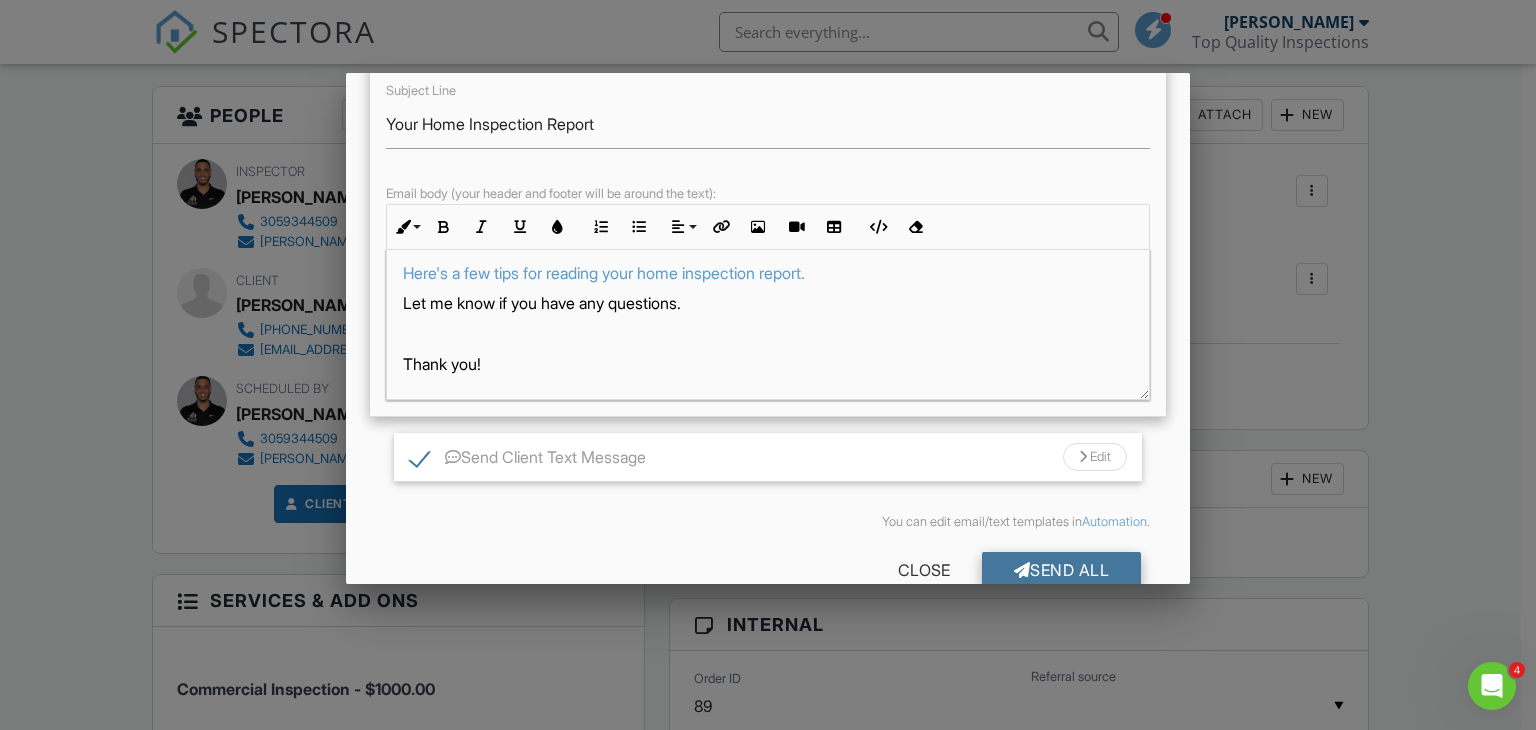 click on "Send All" at bounding box center [1062, 570] 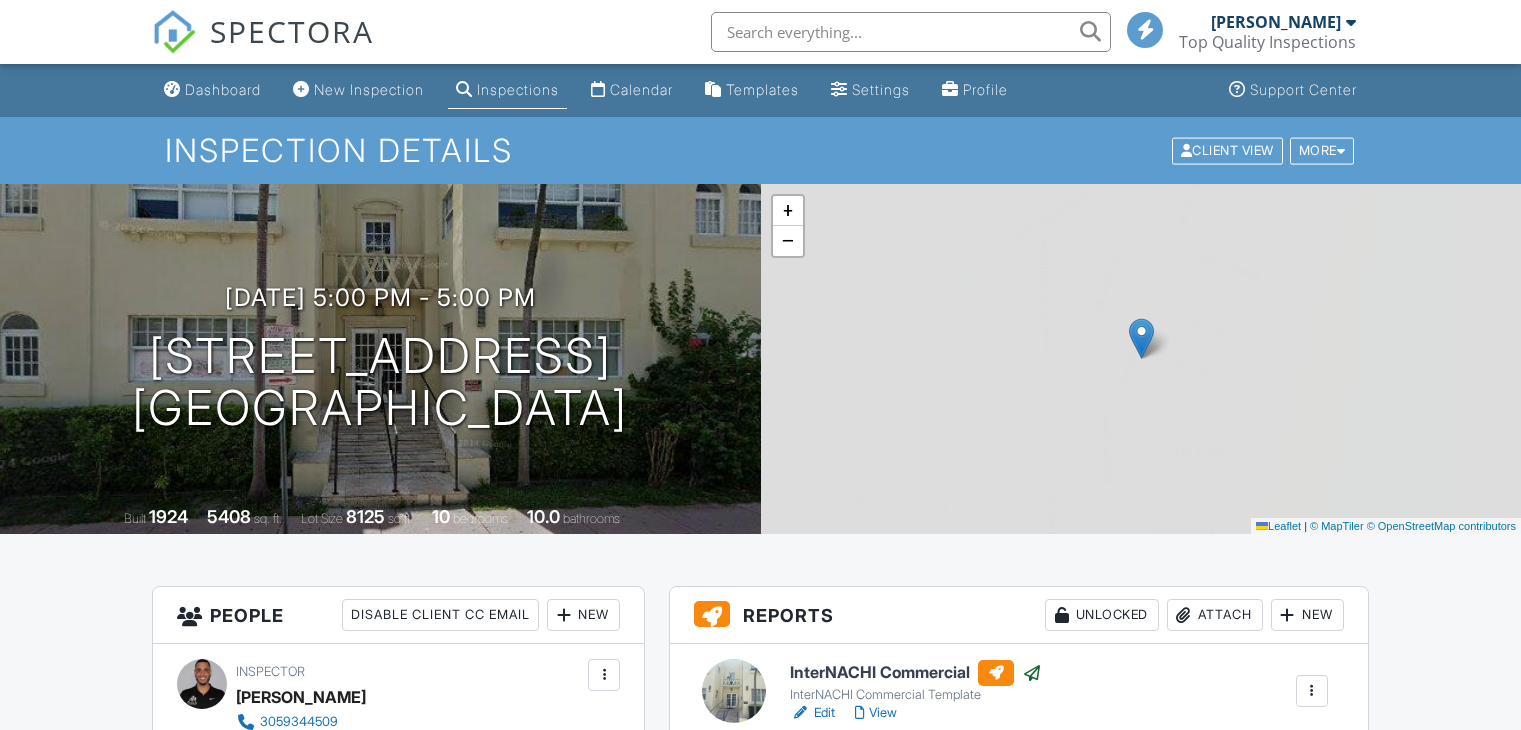 scroll, scrollTop: 500, scrollLeft: 0, axis: vertical 